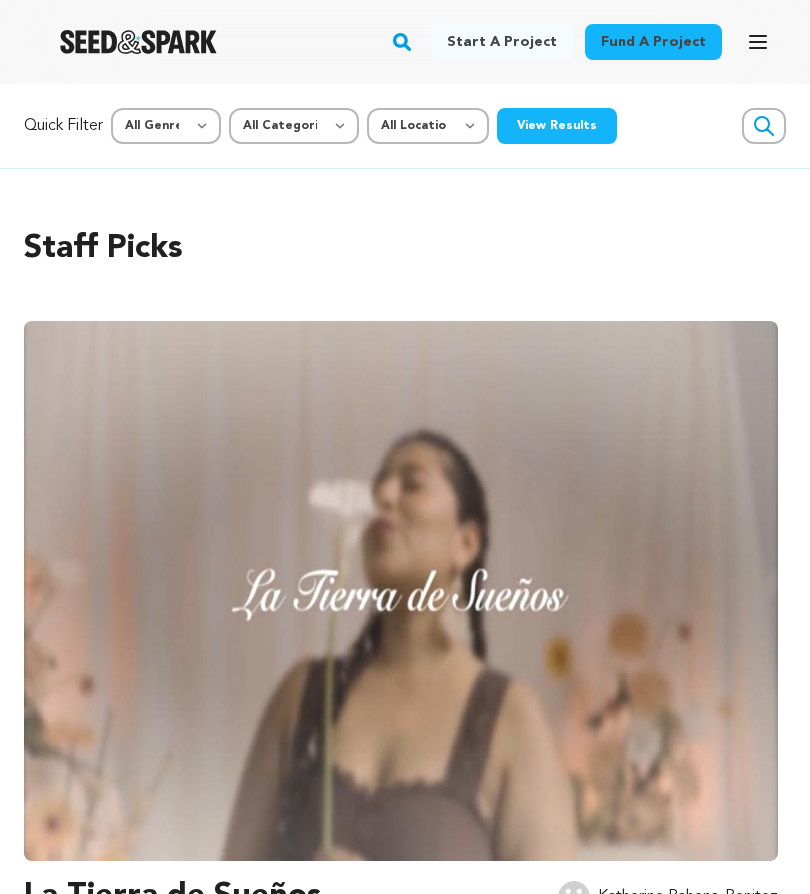 scroll, scrollTop: 0, scrollLeft: 0, axis: both 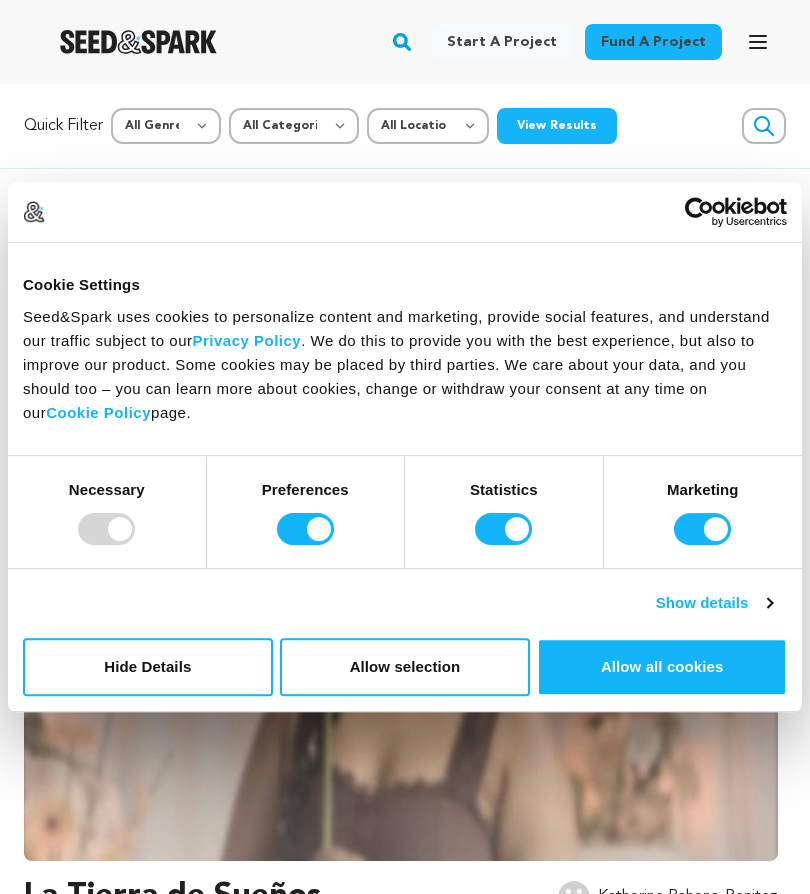 click on "Allow all cookies" at bounding box center (662, 667) 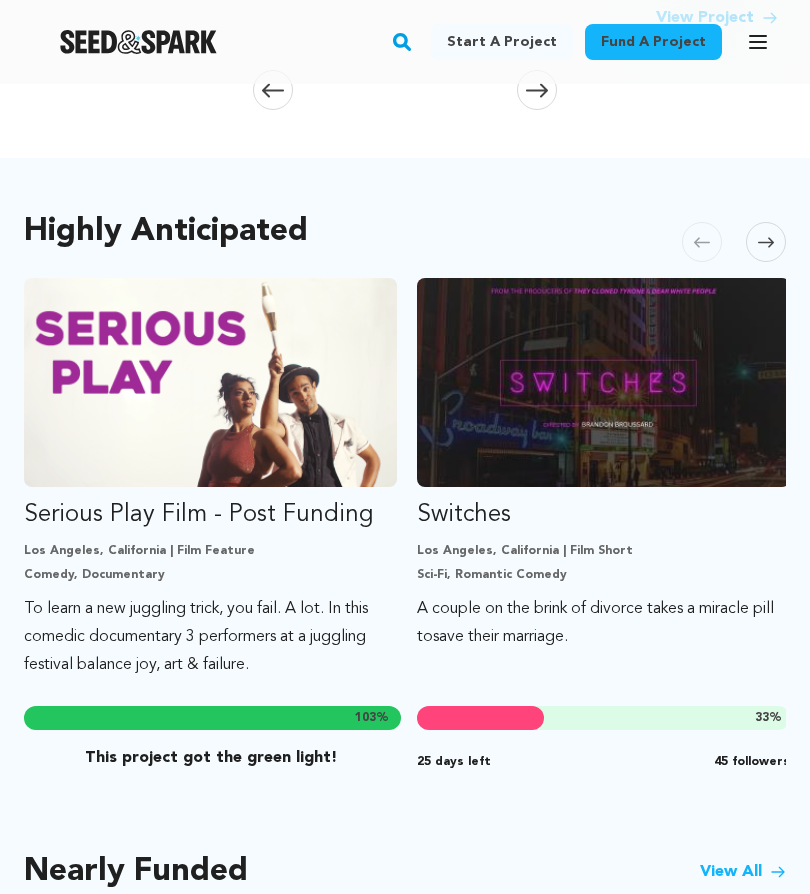 scroll, scrollTop: 1019, scrollLeft: 0, axis: vertical 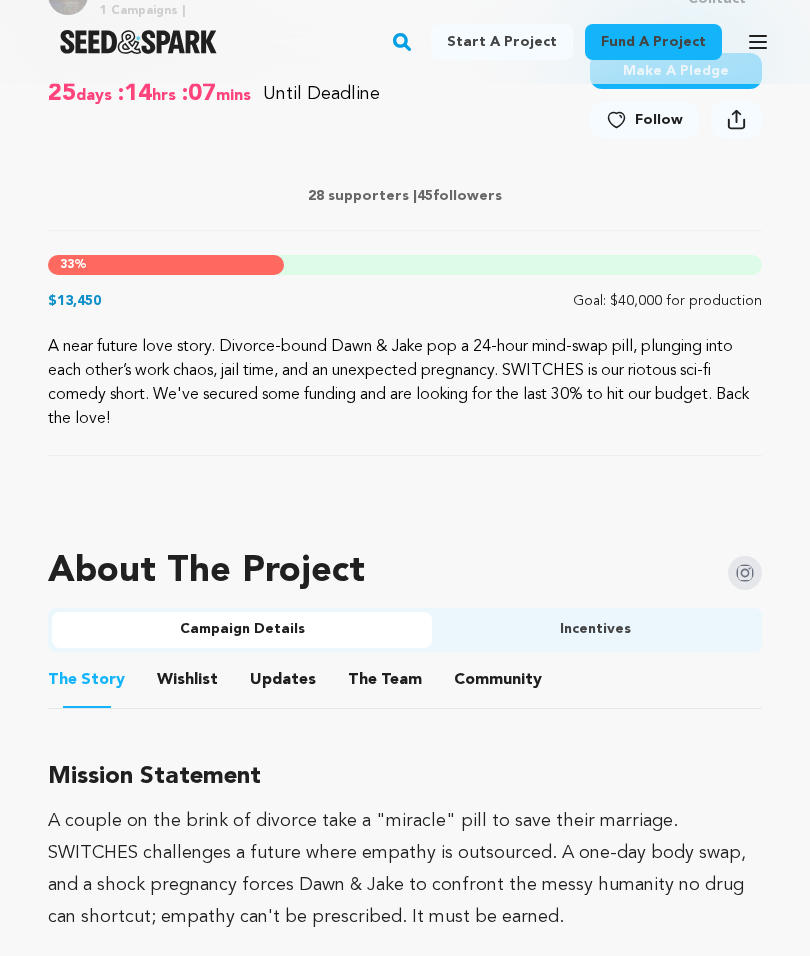 click on "Wishlist" at bounding box center [188, 685] 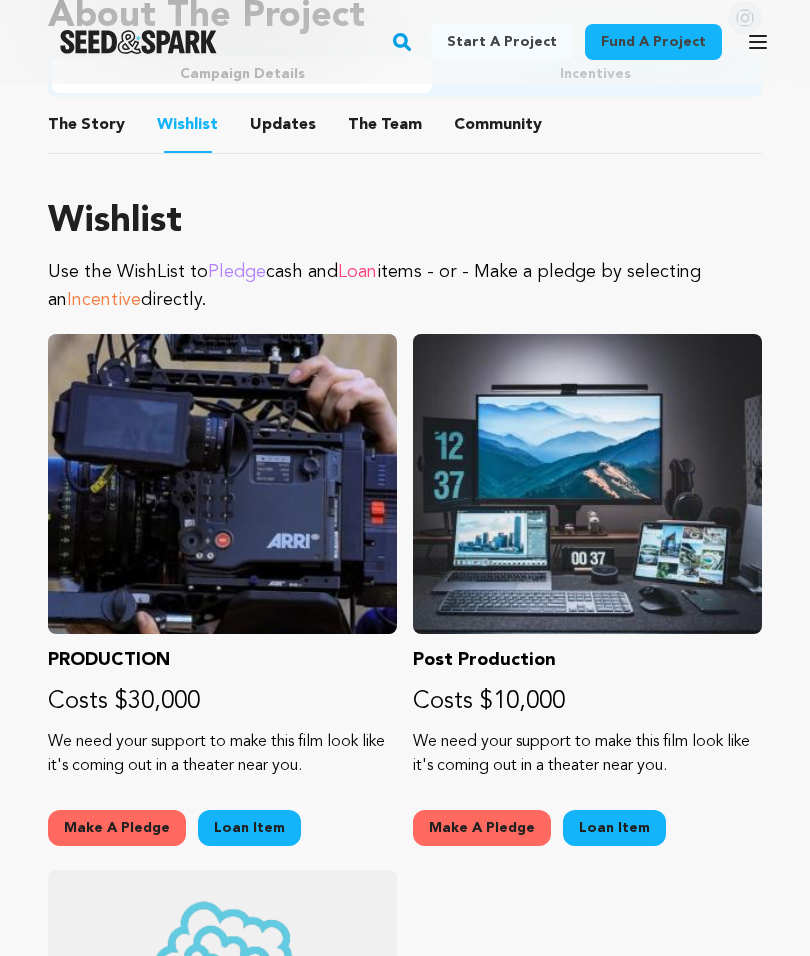 scroll, scrollTop: 1383, scrollLeft: 0, axis: vertical 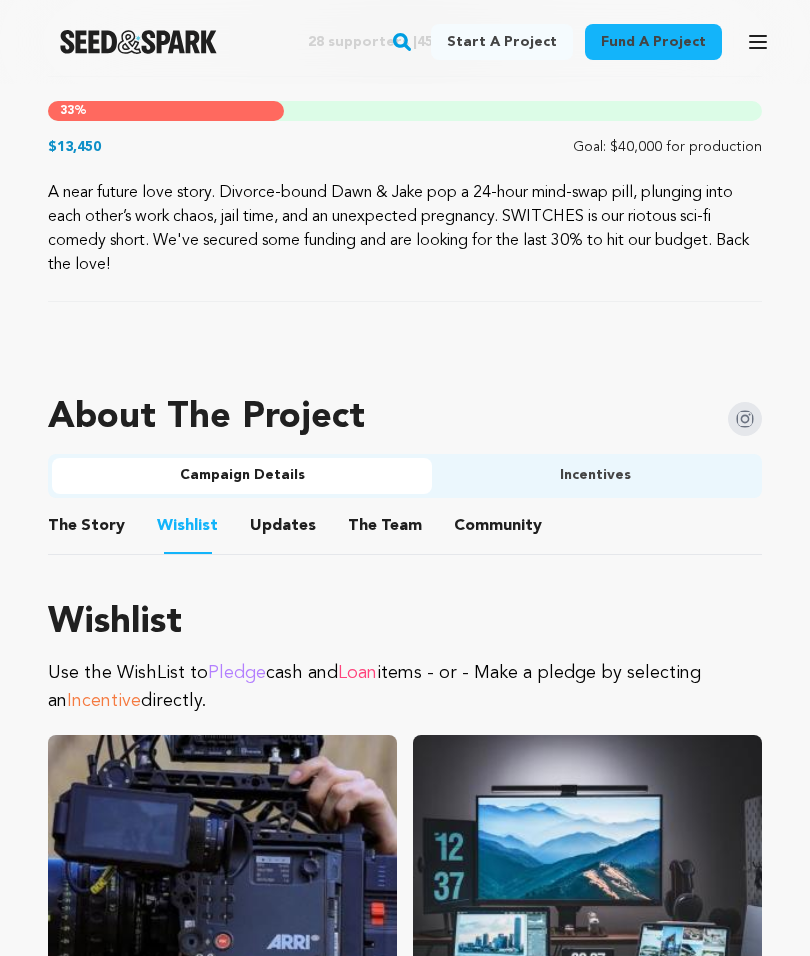 click on "Updates" at bounding box center [283, 531] 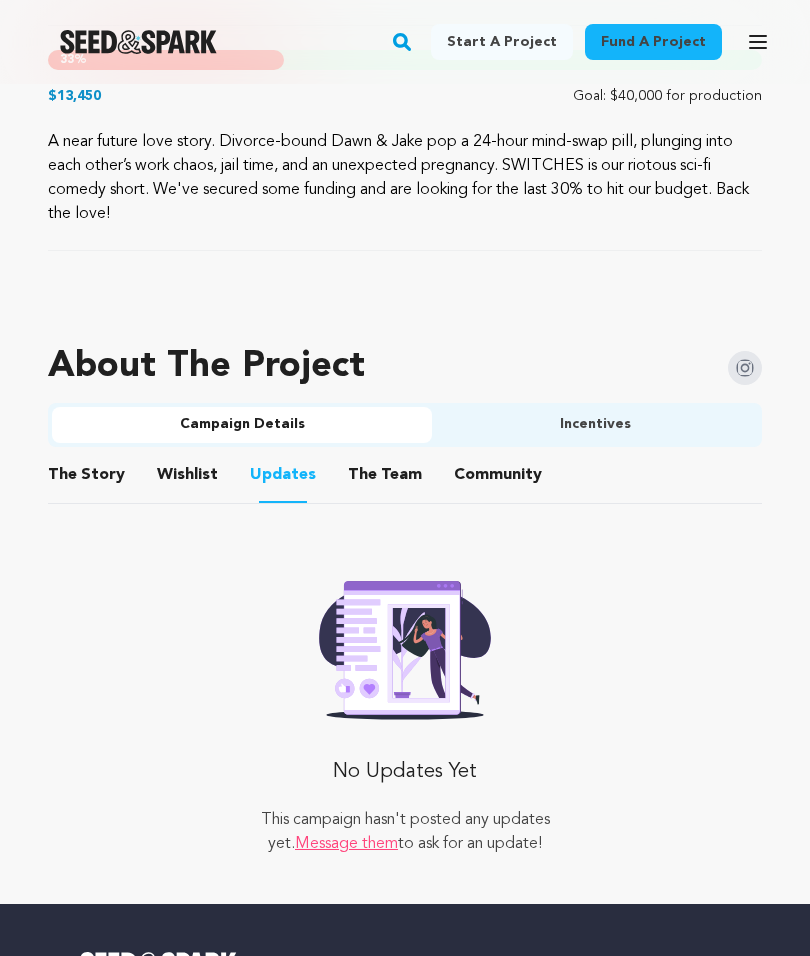 scroll, scrollTop: 1035, scrollLeft: 0, axis: vertical 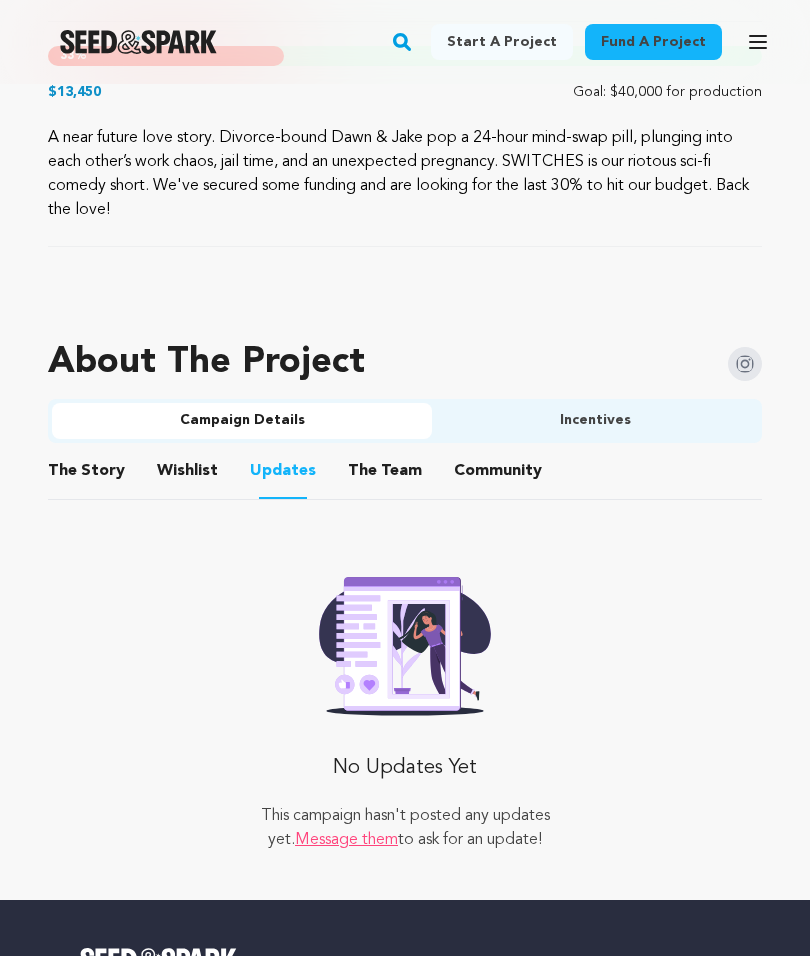 click on "The" at bounding box center (362, 472) 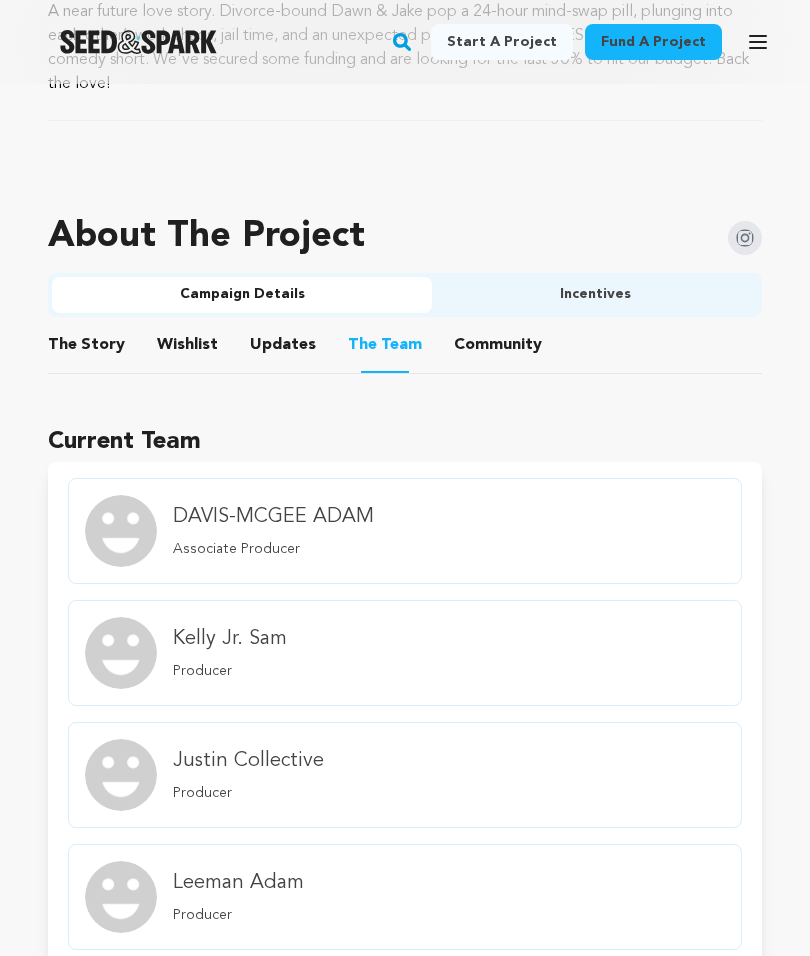 scroll, scrollTop: 1160, scrollLeft: 0, axis: vertical 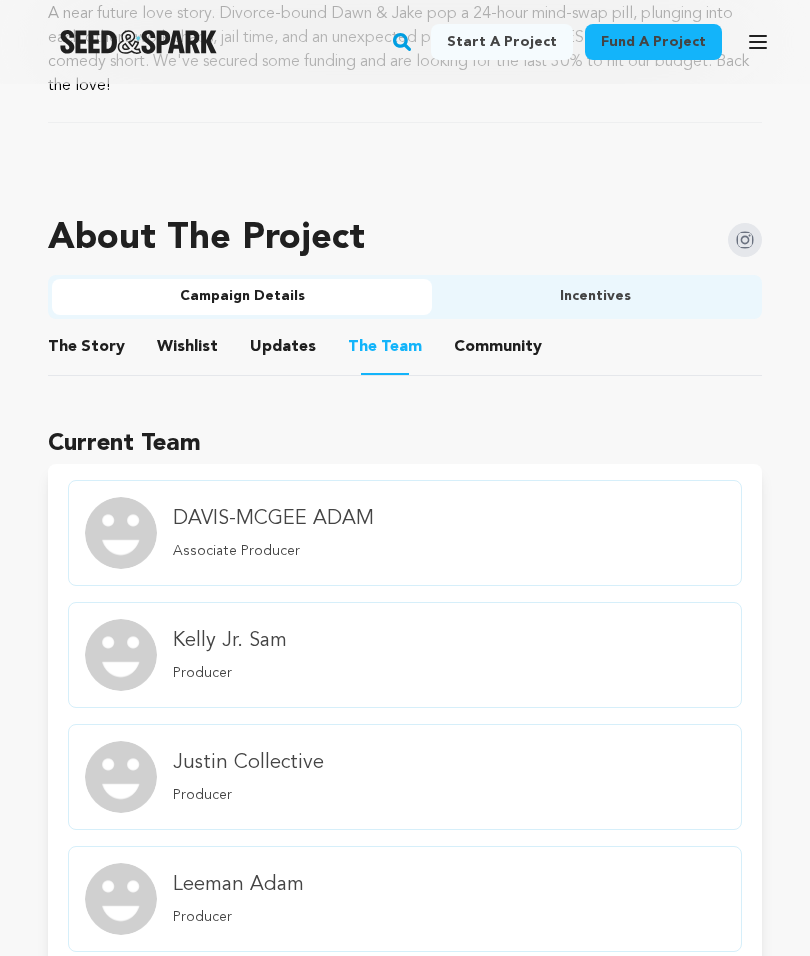 click on "Incentives" at bounding box center [595, 297] 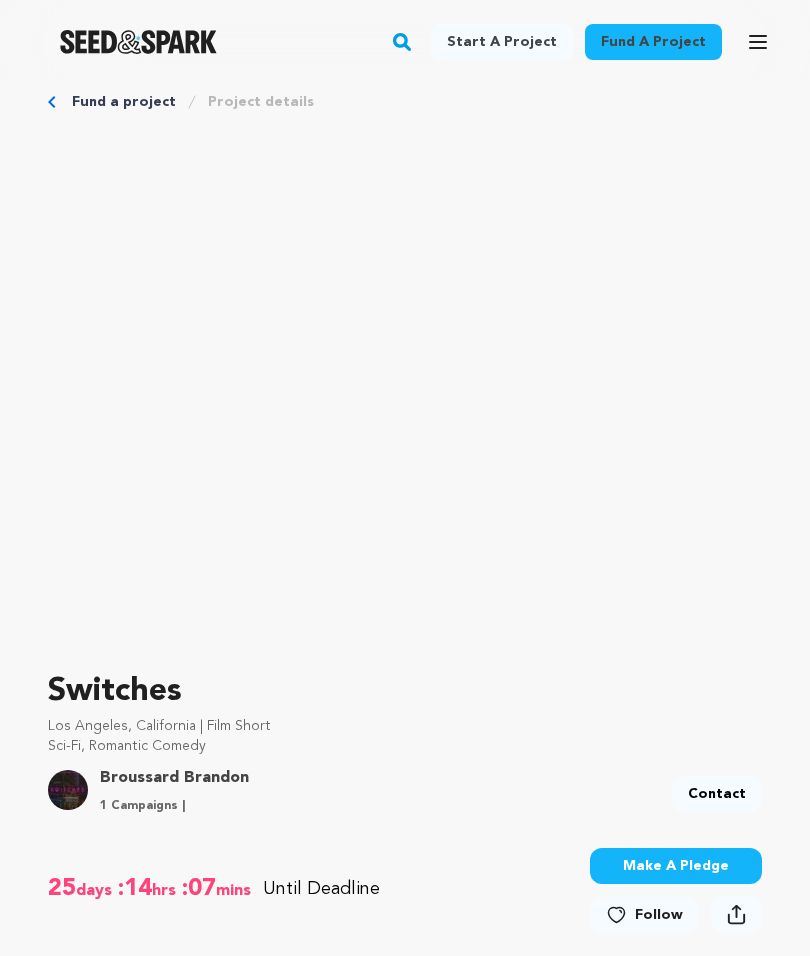 scroll, scrollTop: 0, scrollLeft: 0, axis: both 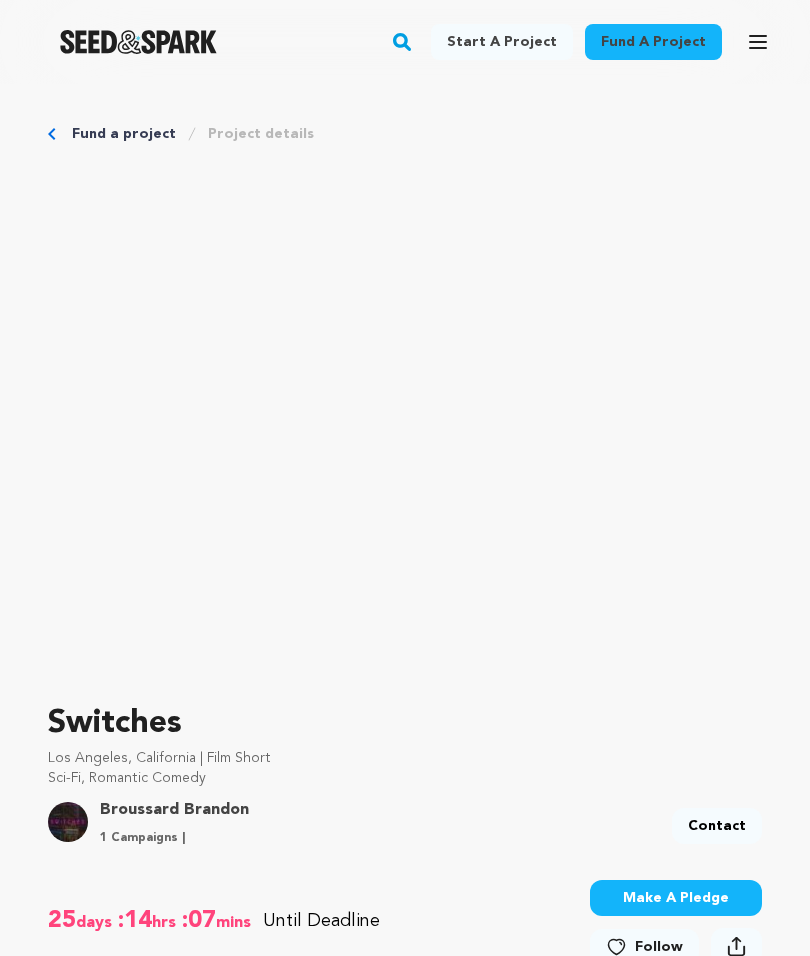 click on "Fund a project" at bounding box center (124, 134) 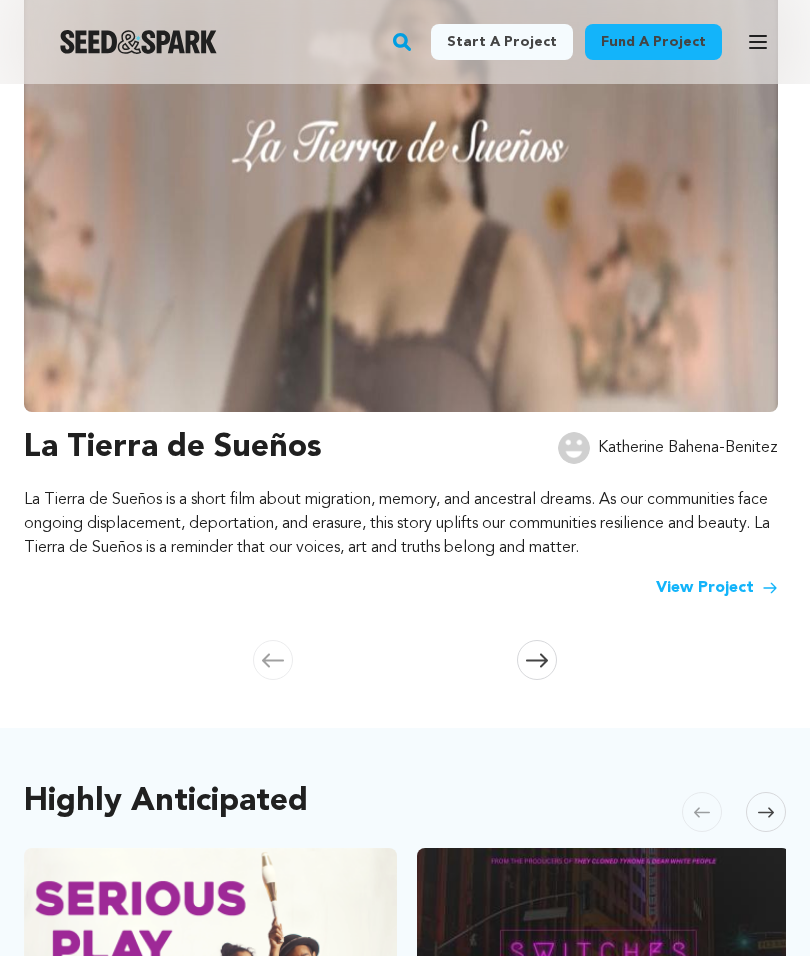 scroll, scrollTop: 457, scrollLeft: 0, axis: vertical 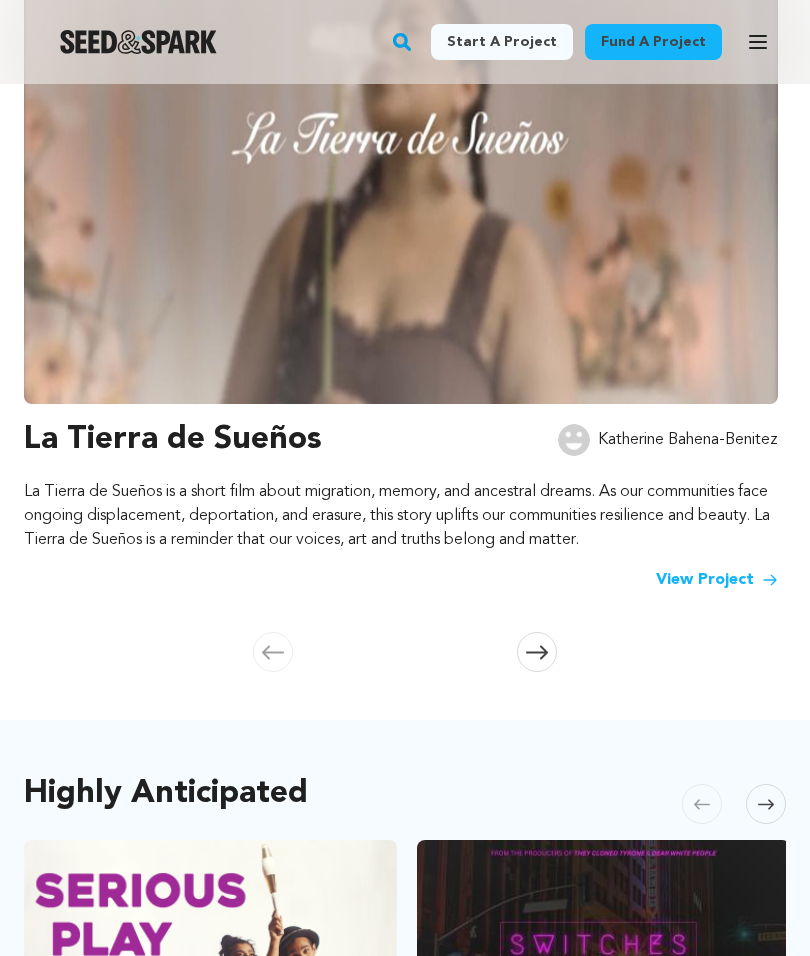 click on "Skip to next slide page" at bounding box center [766, 804] 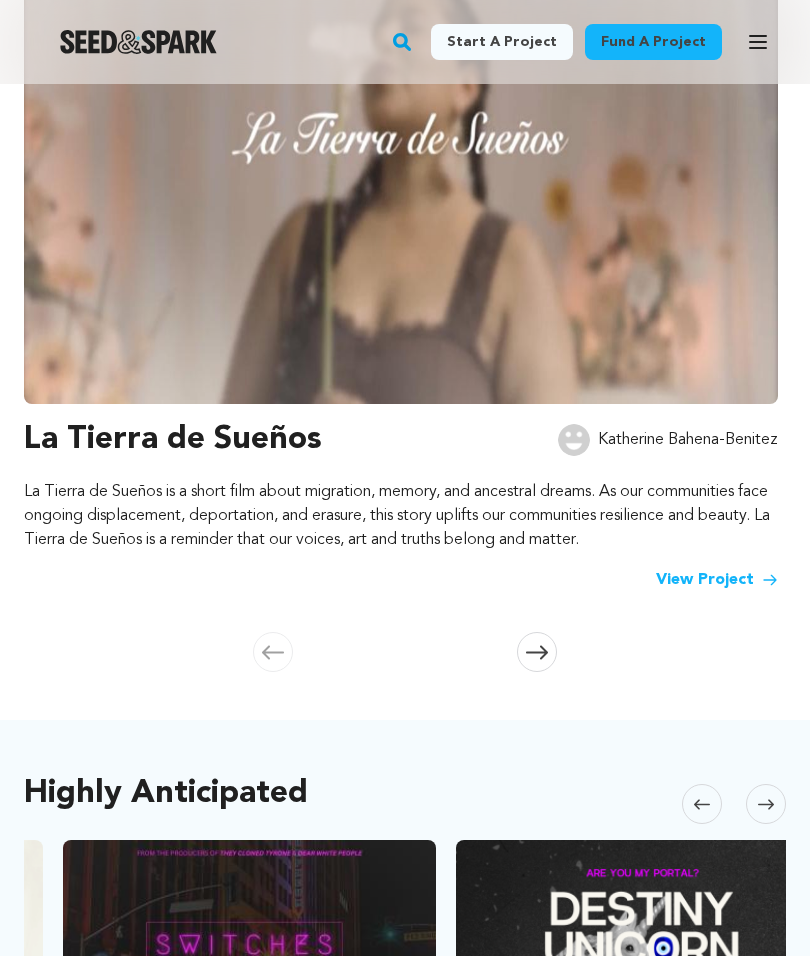 scroll, scrollTop: 0, scrollLeft: 393, axis: horizontal 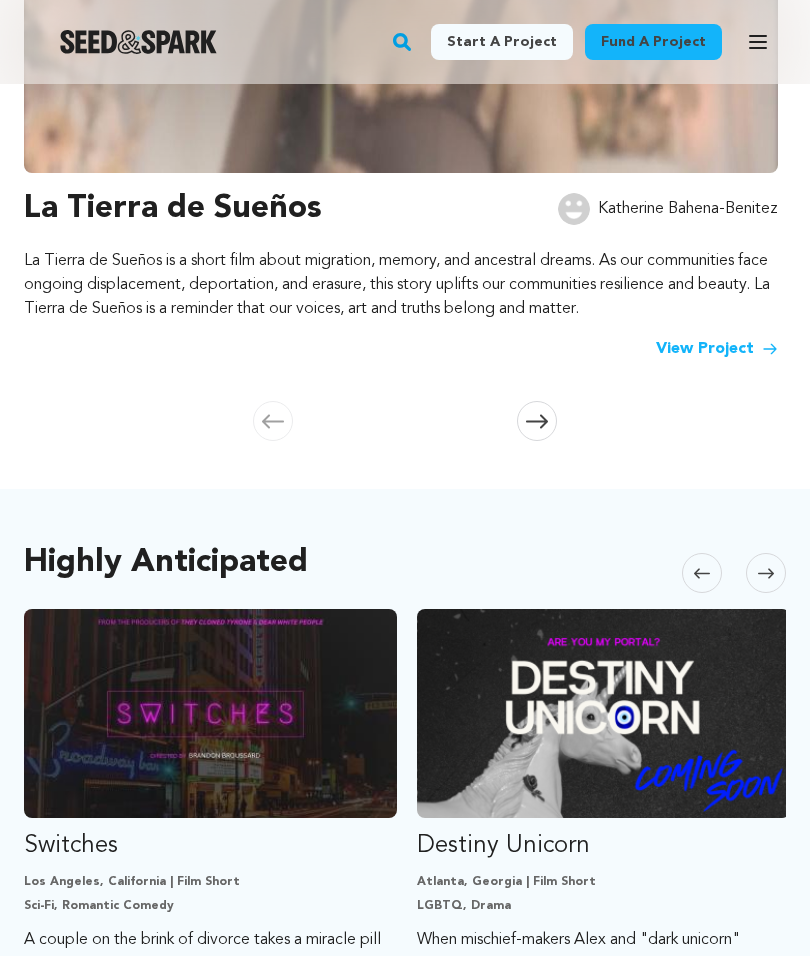 click on "Fund a project" at bounding box center (653, 42) 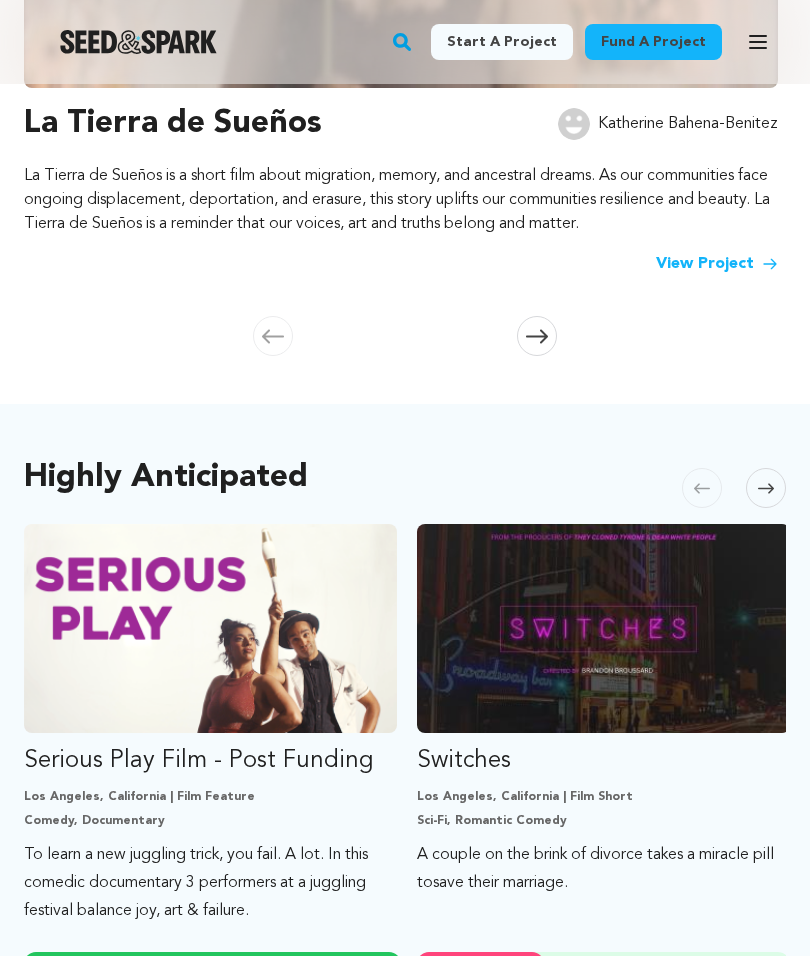 scroll, scrollTop: 773, scrollLeft: 0, axis: vertical 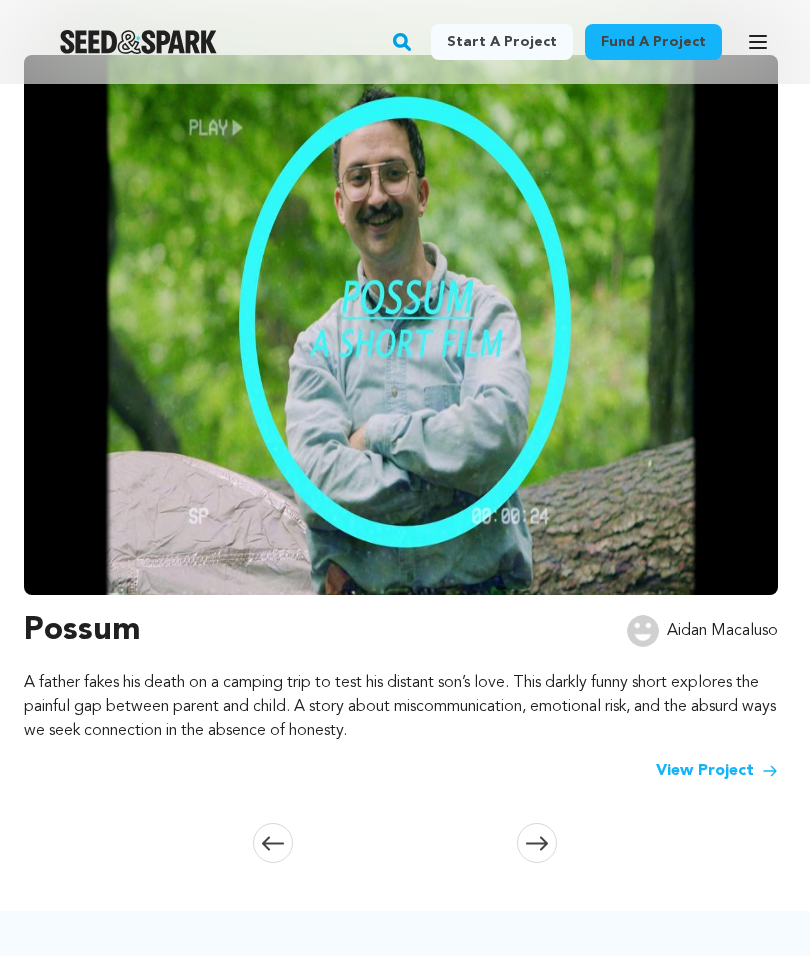 click at bounding box center (401, 325) 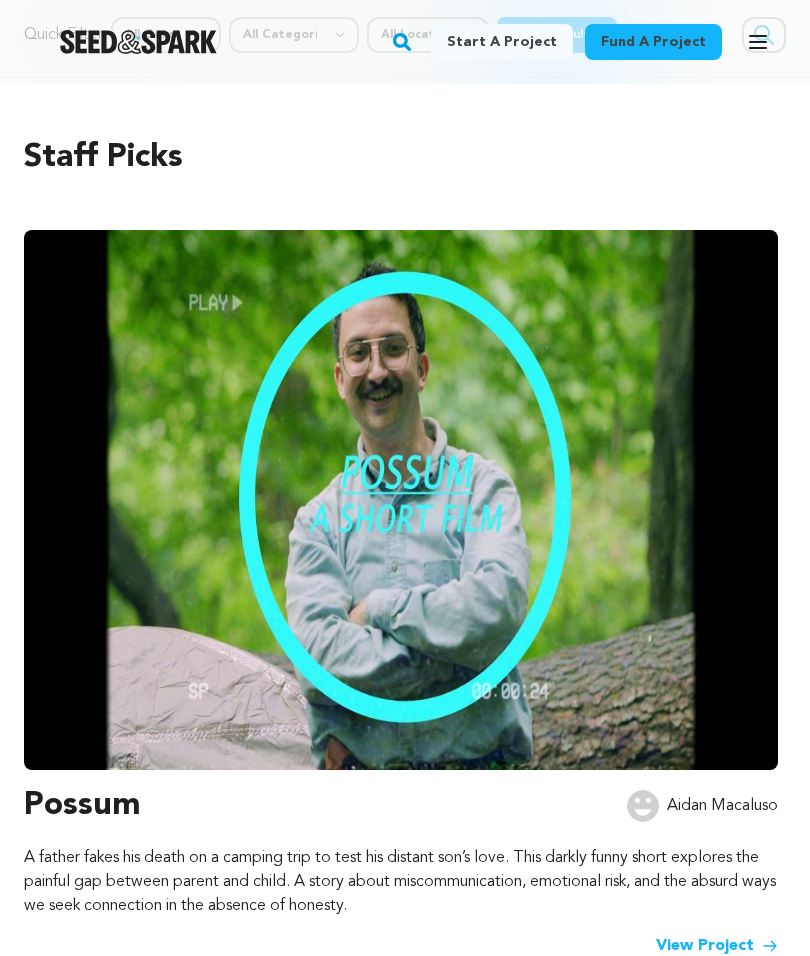 scroll, scrollTop: 91, scrollLeft: 0, axis: vertical 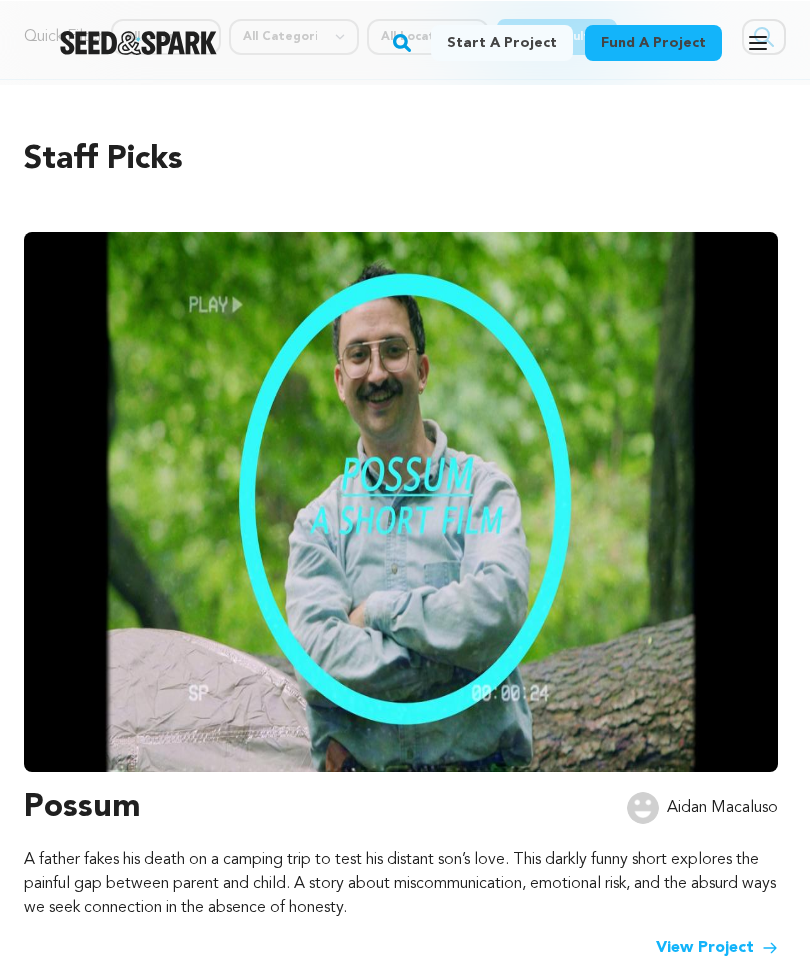 click on "Possum" at bounding box center (82, 807) 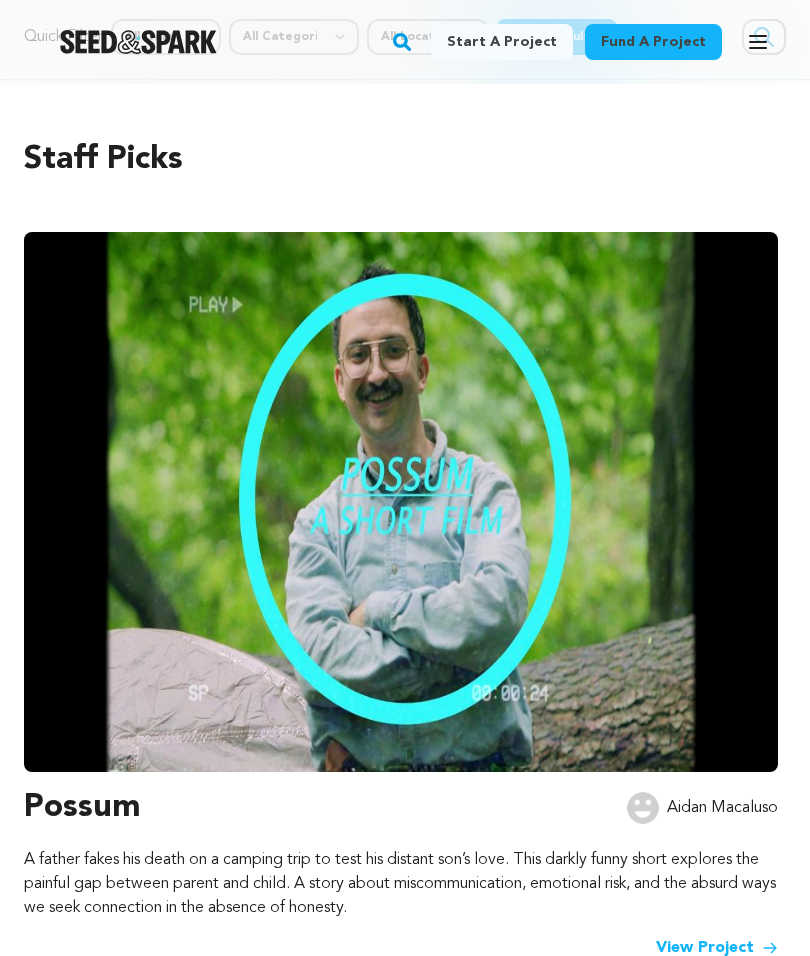 click at bounding box center (401, 502) 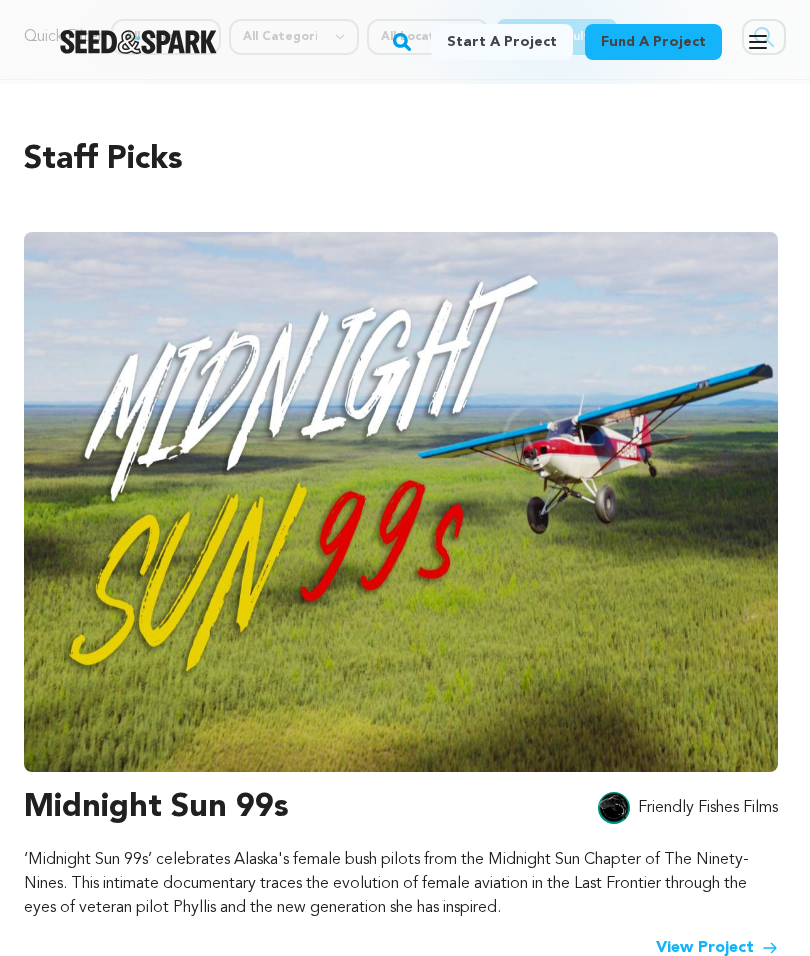 scroll, scrollTop: 0, scrollLeft: 1548, axis: horizontal 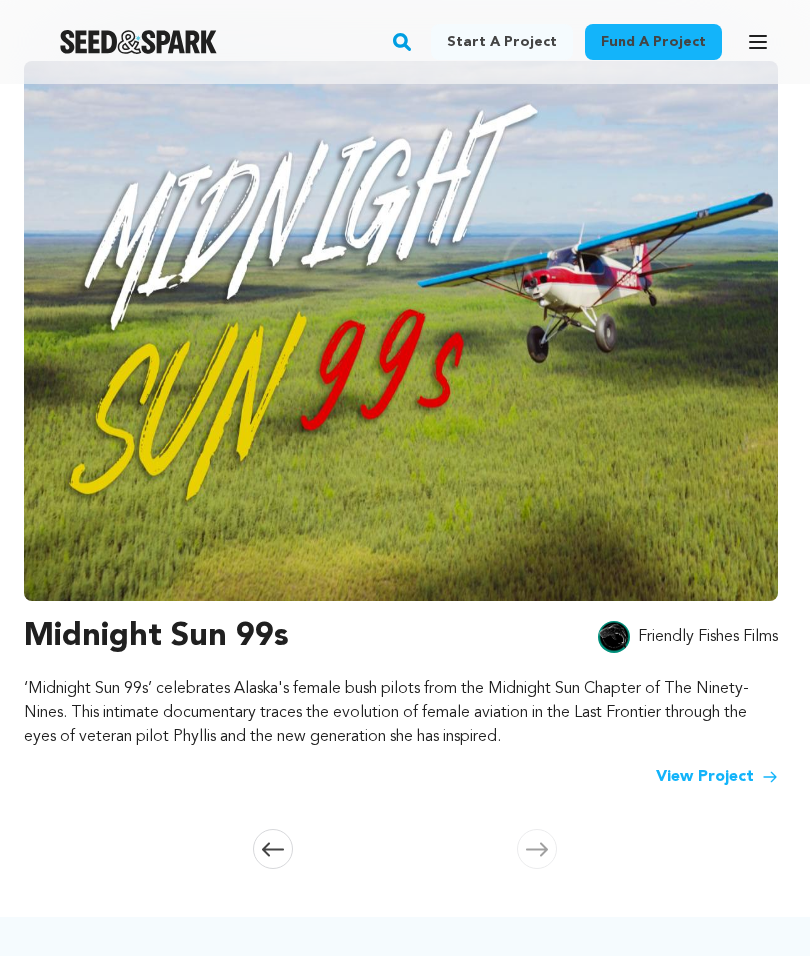 click on "Midnight Sun 99s" at bounding box center [156, 637] 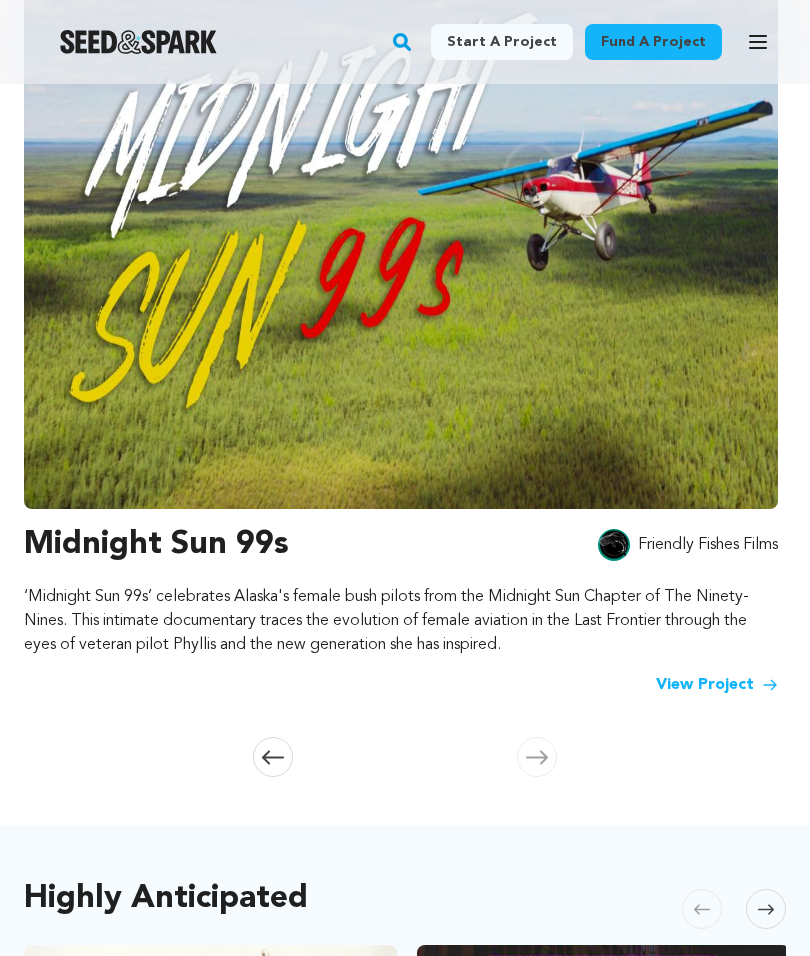 scroll, scrollTop: 353, scrollLeft: 0, axis: vertical 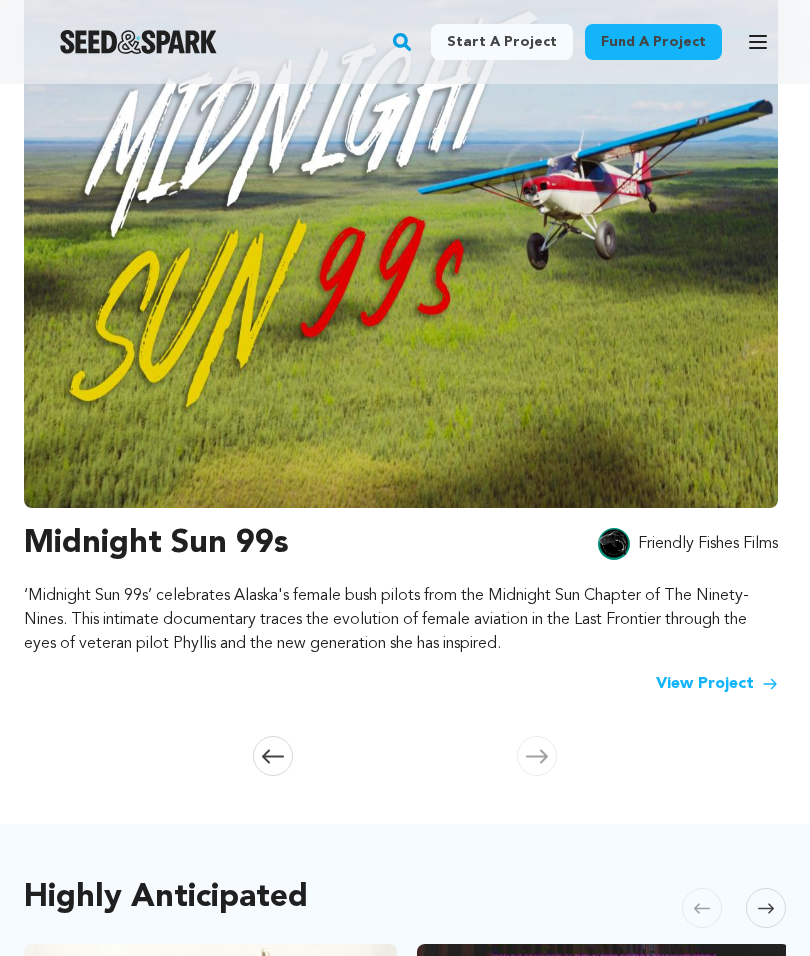 click on "View Project" at bounding box center [717, 684] 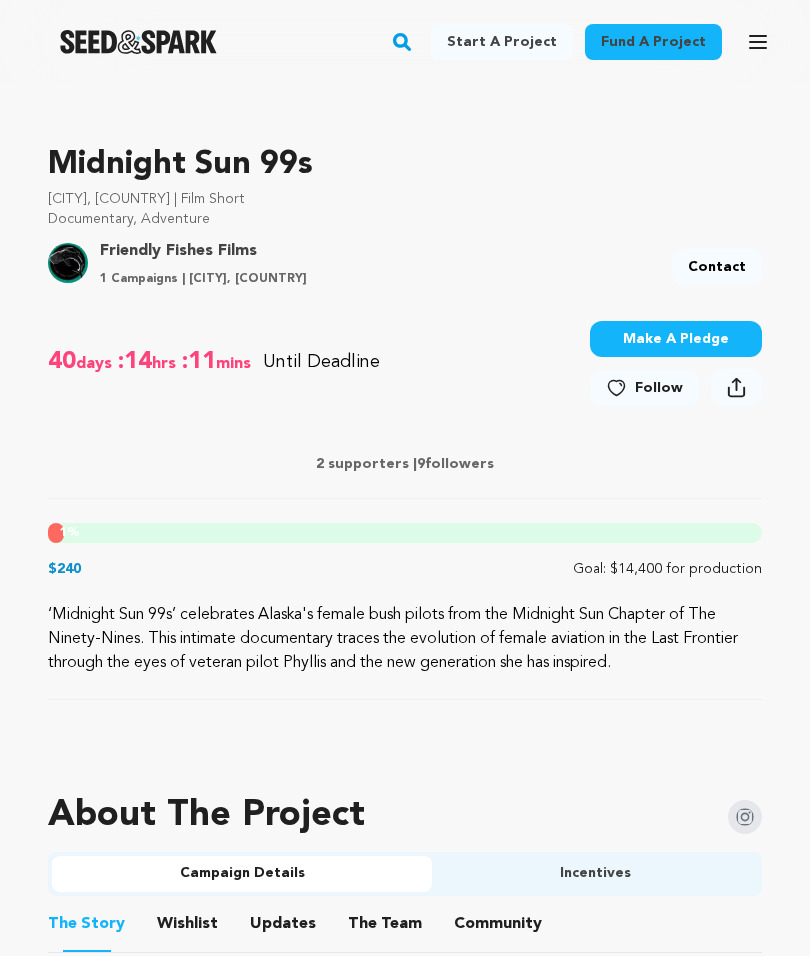 scroll, scrollTop: 559, scrollLeft: 0, axis: vertical 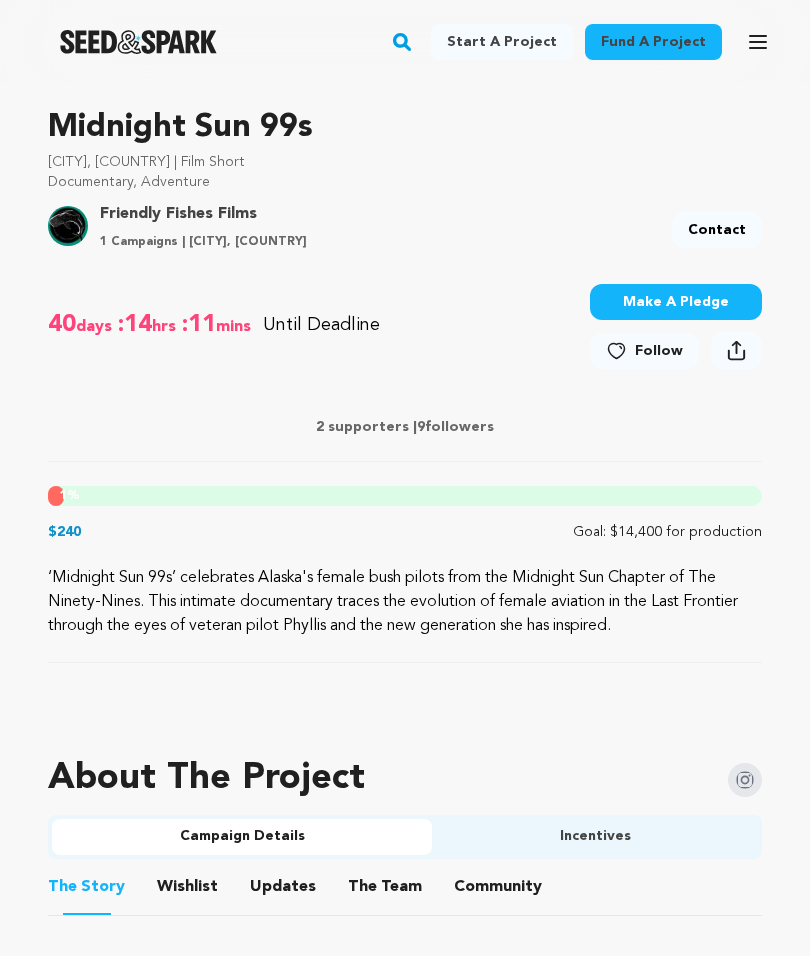 click on "Wishlist" at bounding box center (188, 892) 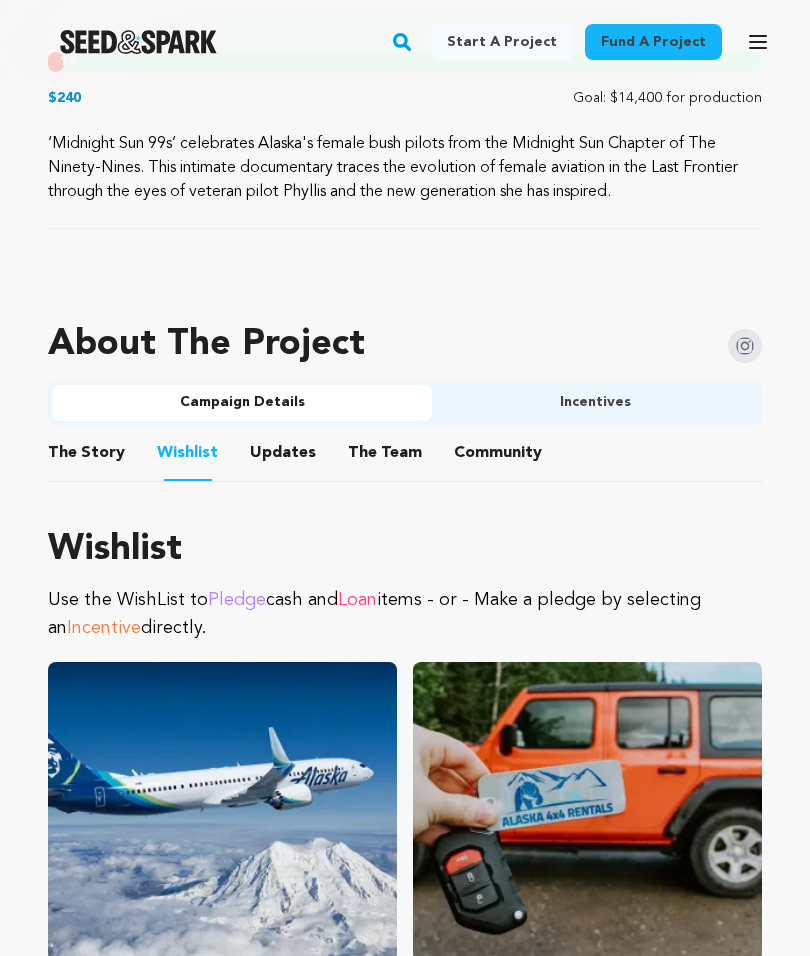 scroll, scrollTop: 960, scrollLeft: 0, axis: vertical 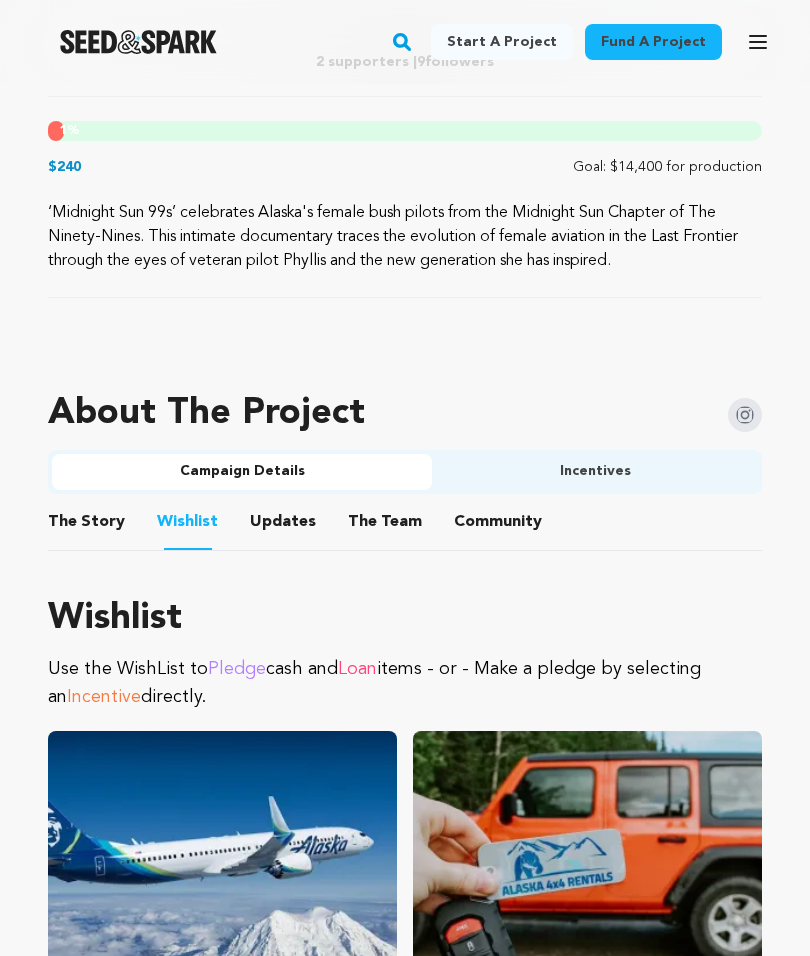 click on "Updates" at bounding box center (283, 527) 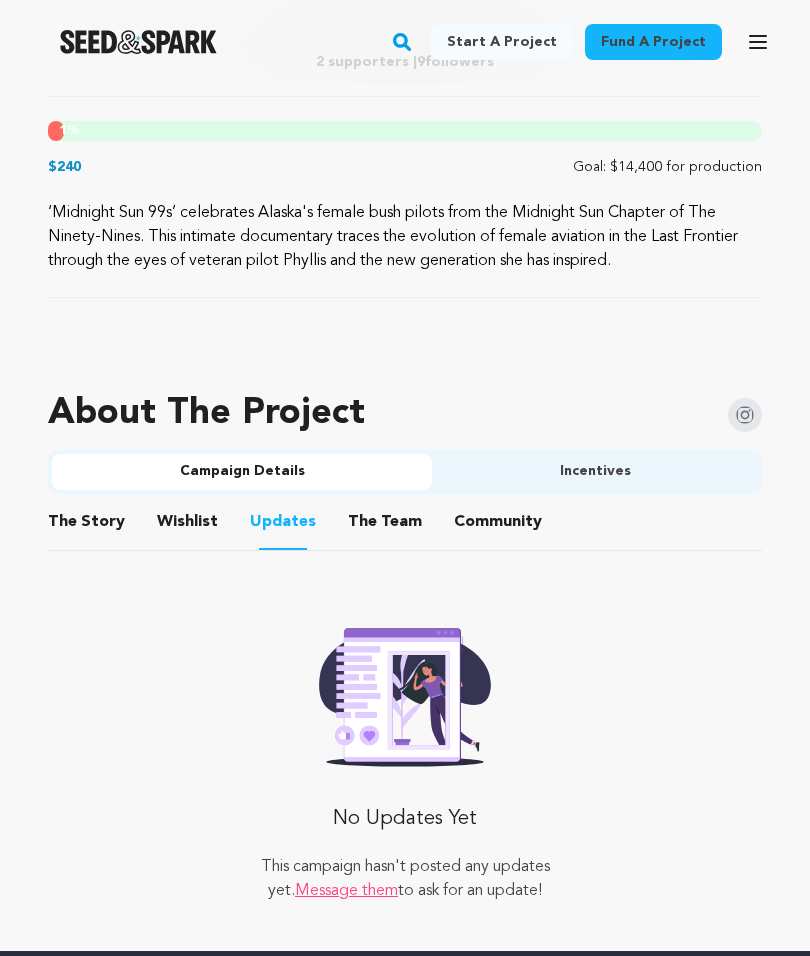 scroll, scrollTop: 961, scrollLeft: 0, axis: vertical 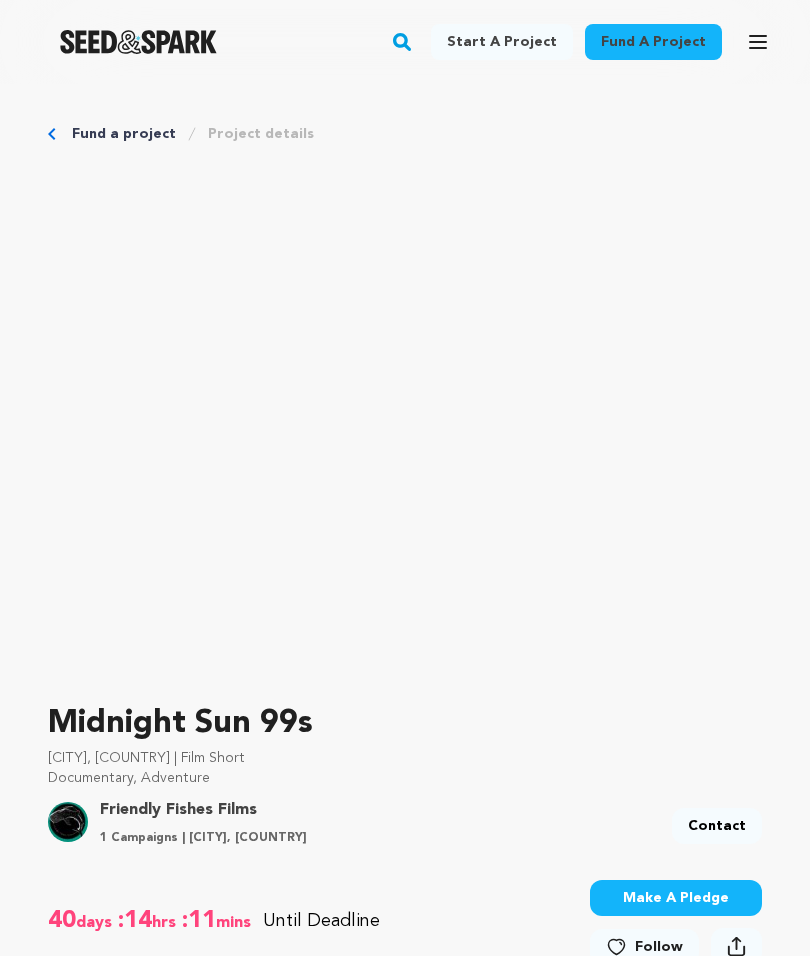 click on "Fund a project" at bounding box center (653, 42) 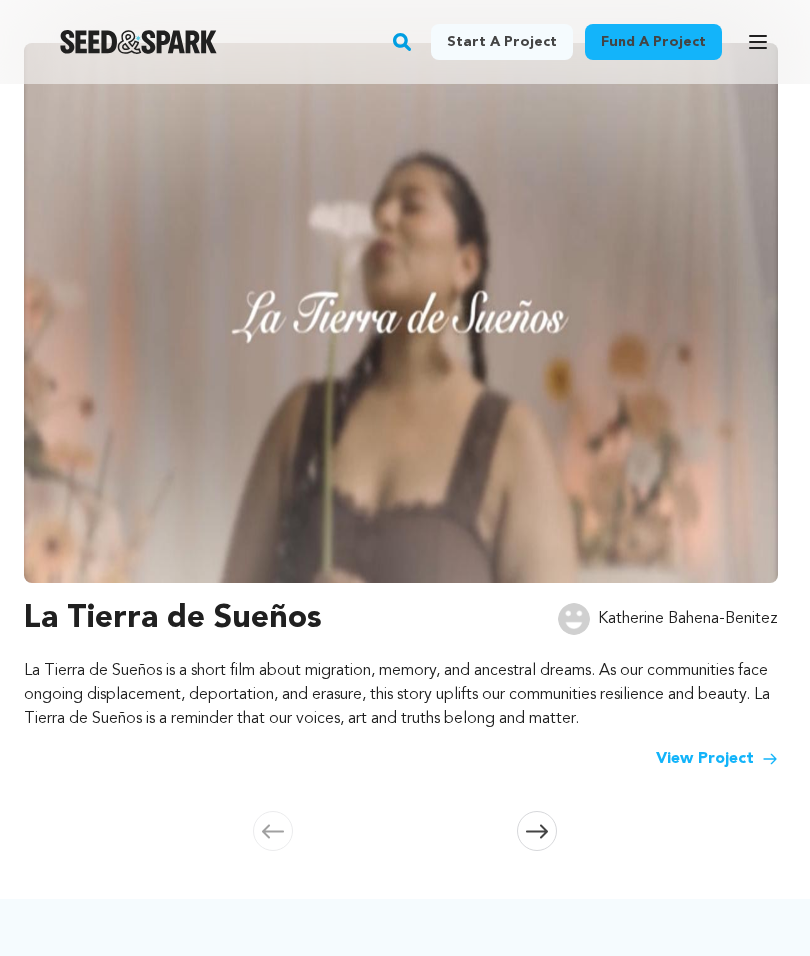 scroll, scrollTop: 280, scrollLeft: 0, axis: vertical 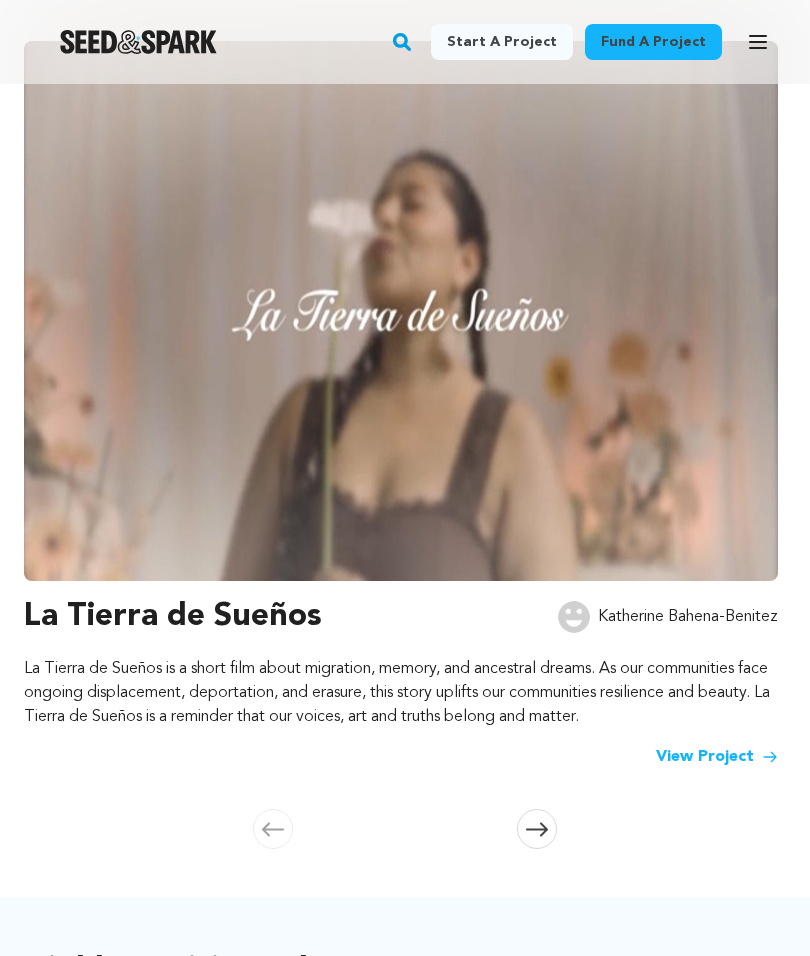click at bounding box center [537, 829] 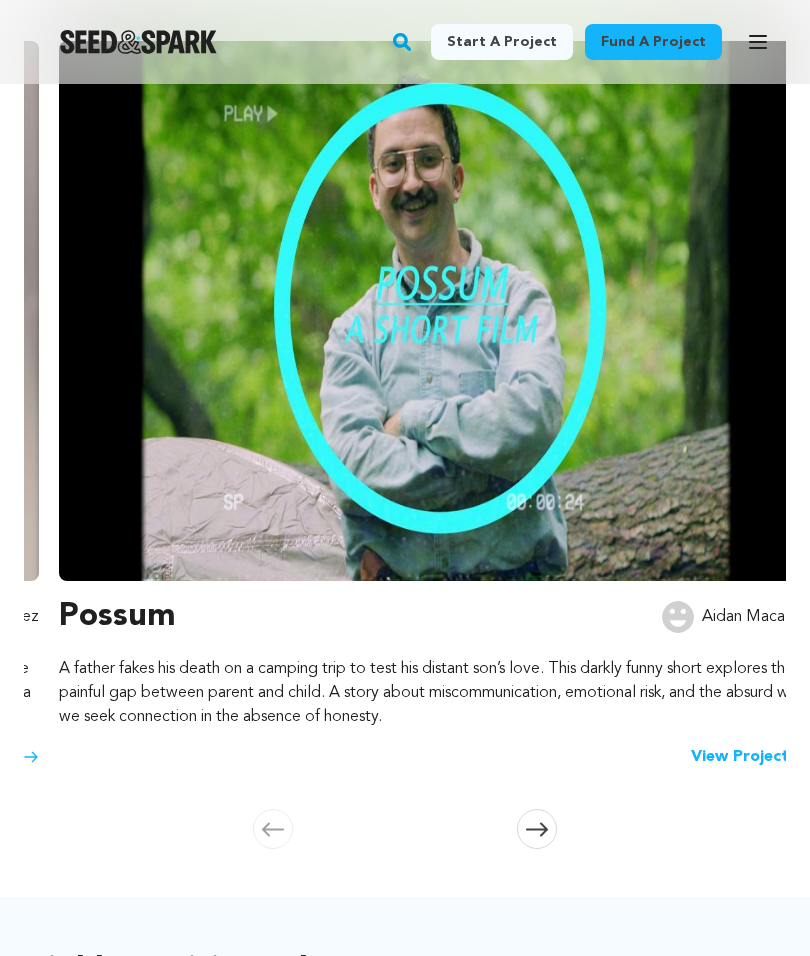 scroll, scrollTop: 0, scrollLeft: 774, axis: horizontal 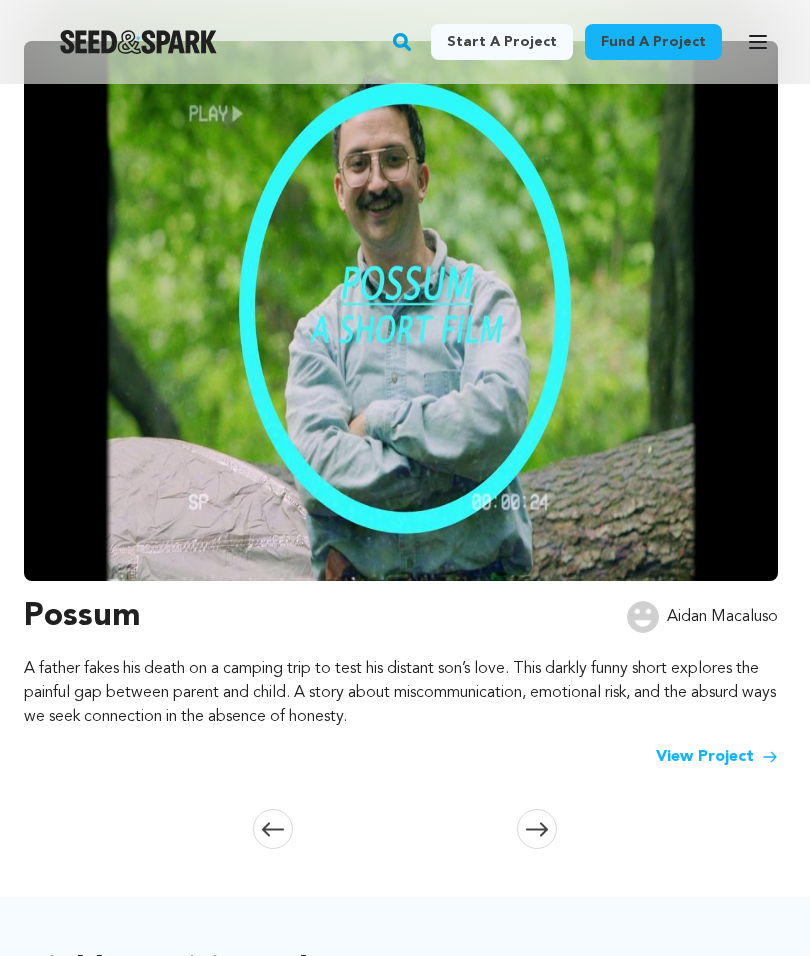 click on "View Project" at bounding box center (717, 757) 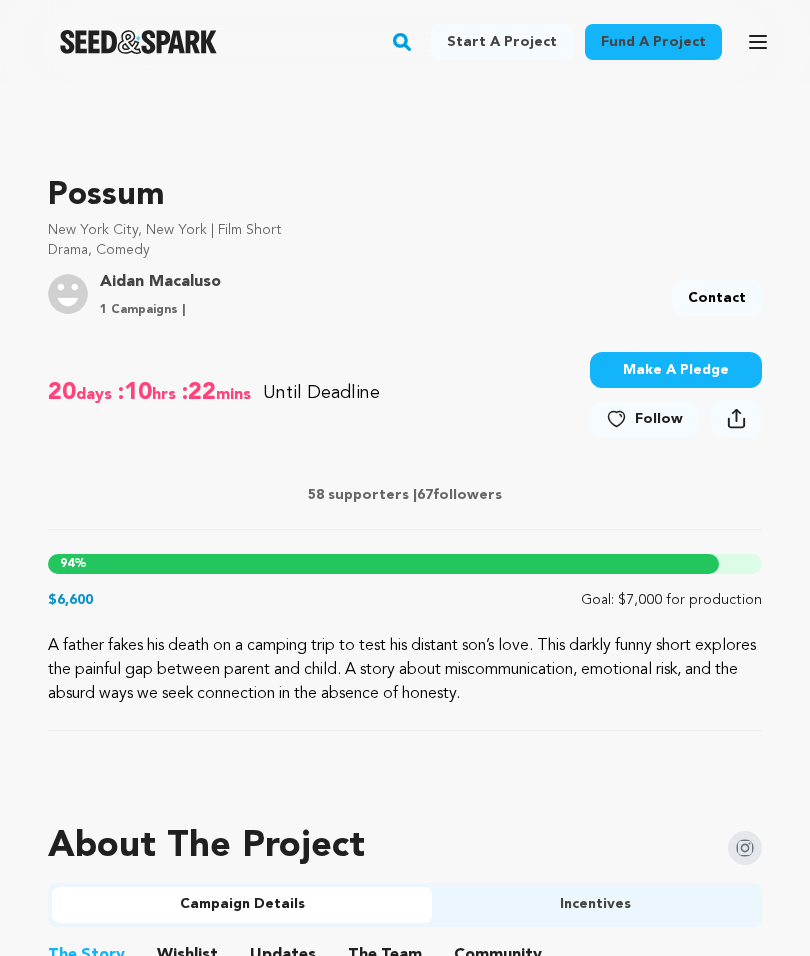 scroll, scrollTop: 542, scrollLeft: 0, axis: vertical 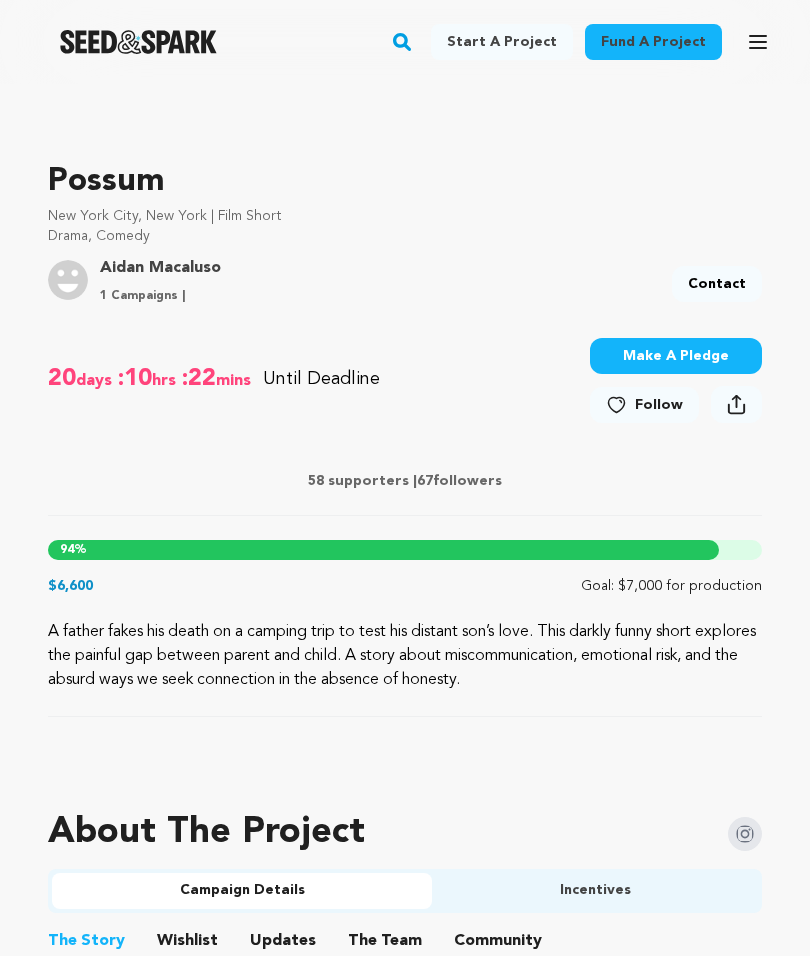 click on "Make A Pledge" at bounding box center [676, 356] 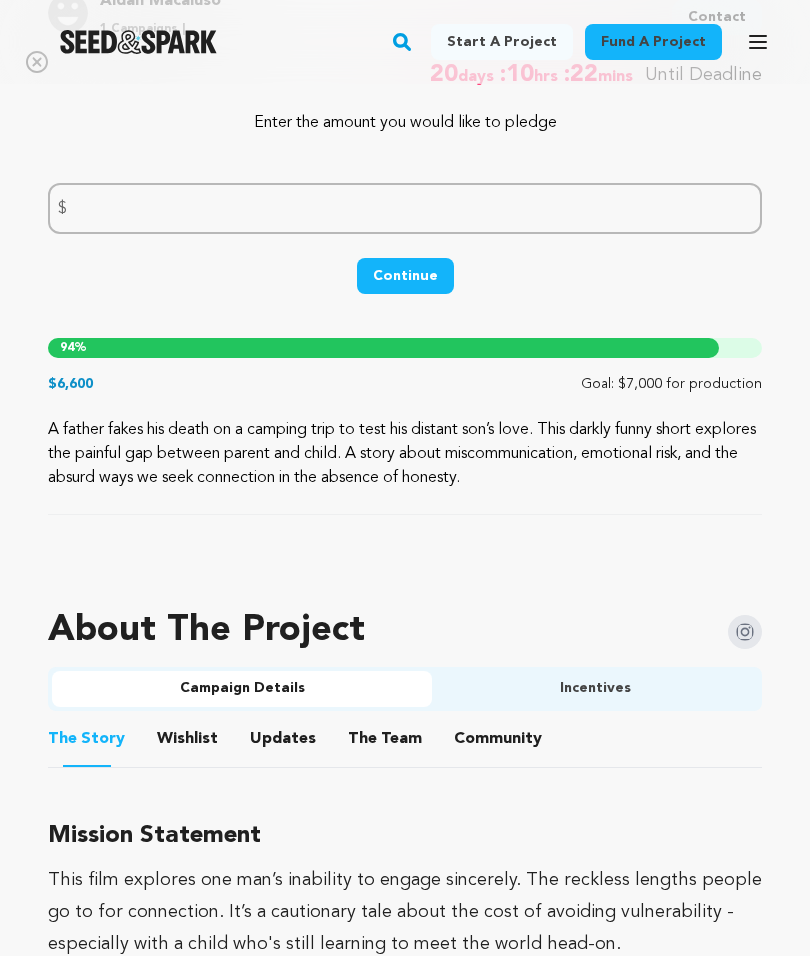 scroll, scrollTop: 815, scrollLeft: 0, axis: vertical 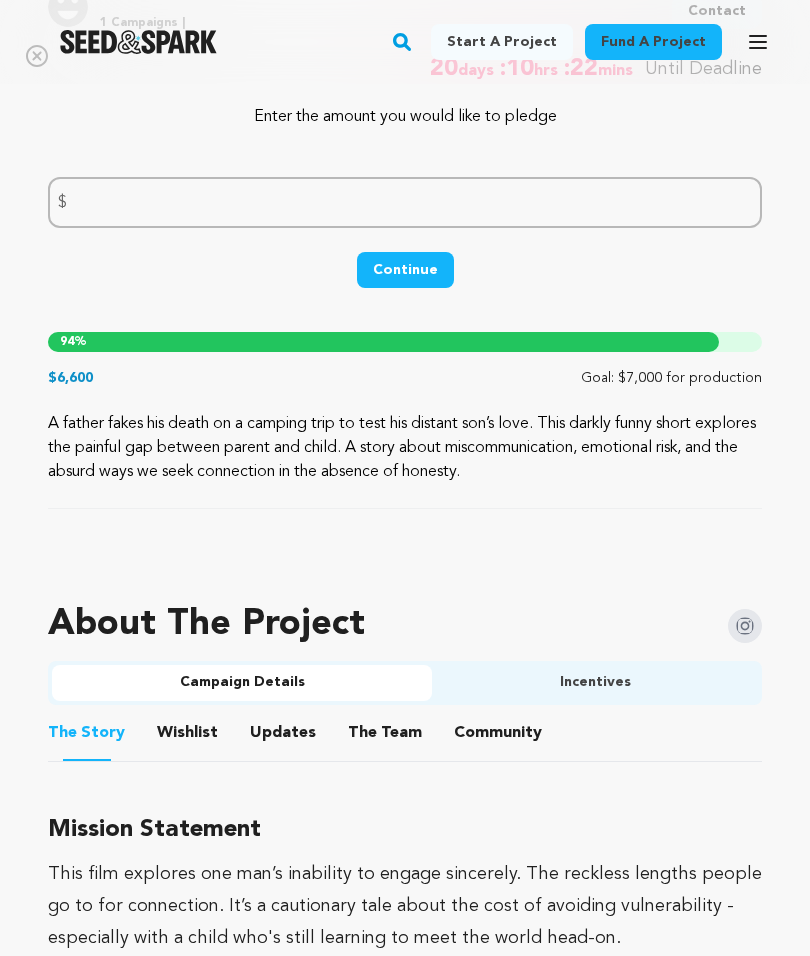 click on "Wishlist" at bounding box center (188, 737) 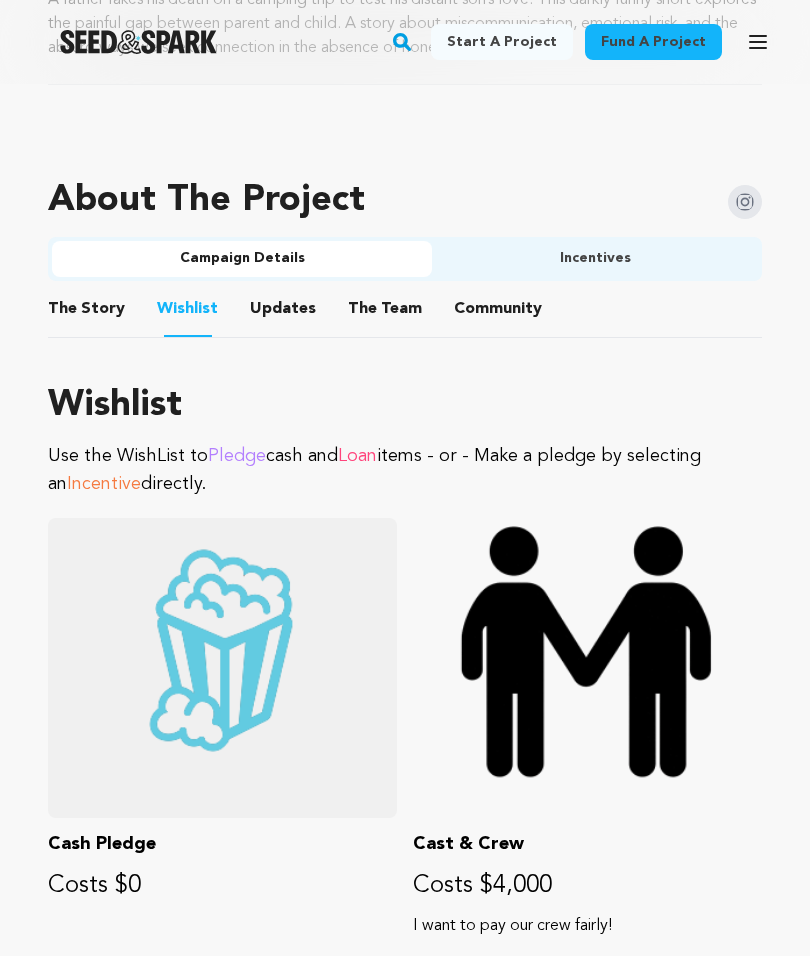 scroll, scrollTop: 1239, scrollLeft: 0, axis: vertical 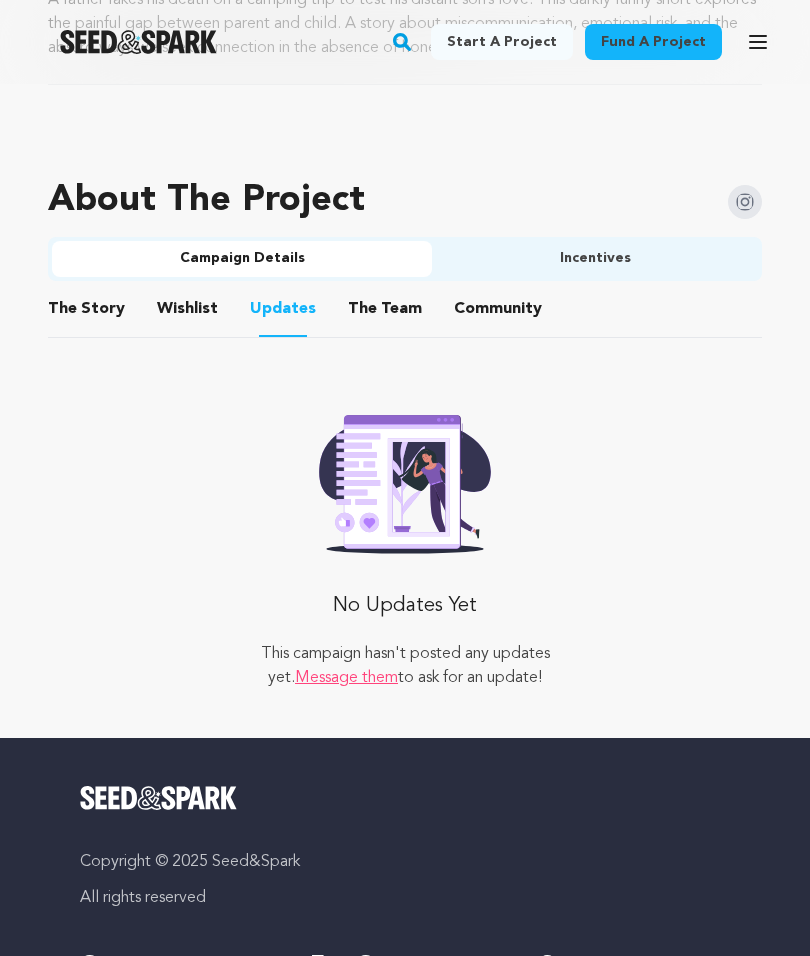 click on "The Team" at bounding box center [385, 313] 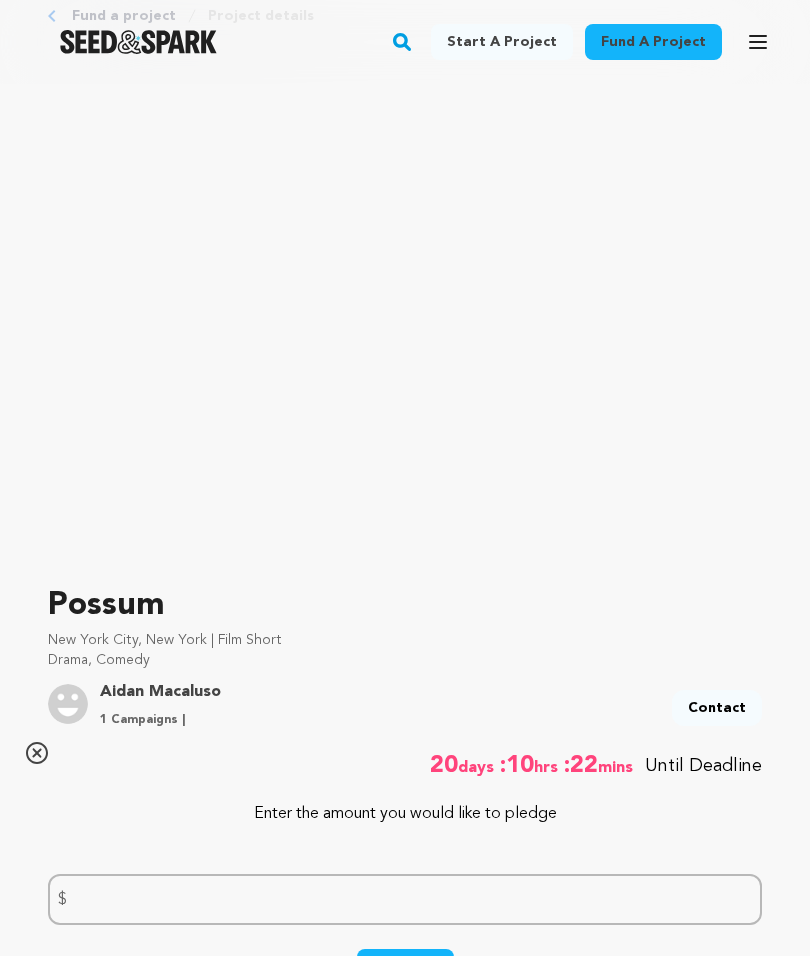 scroll, scrollTop: 0, scrollLeft: 0, axis: both 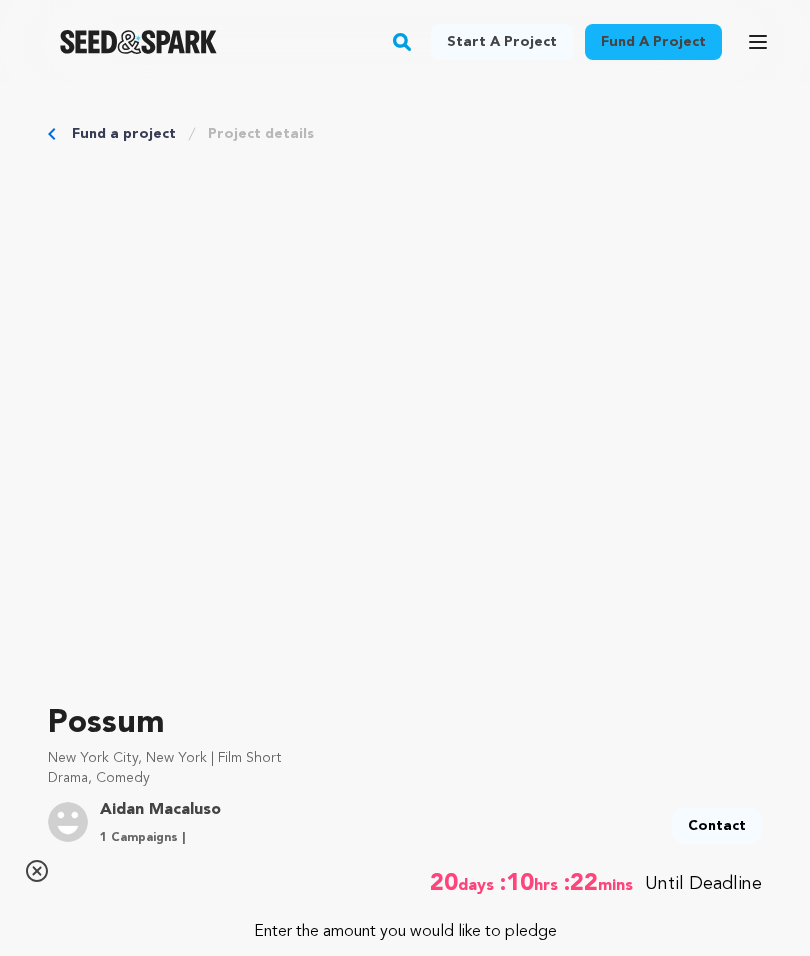 click on "Fund a project
Project details
Possum
[CITY], [STATE] |                                 Film Short
Drama,
Comedy
20" at bounding box center [405, 1298] 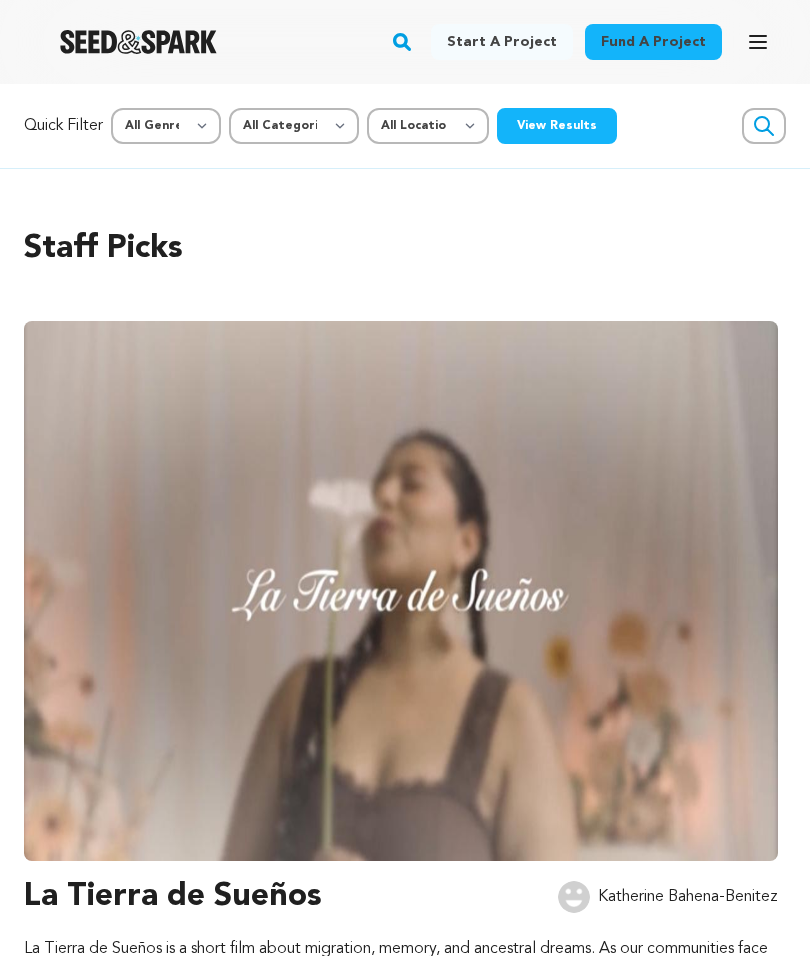 scroll, scrollTop: 0, scrollLeft: 0, axis: both 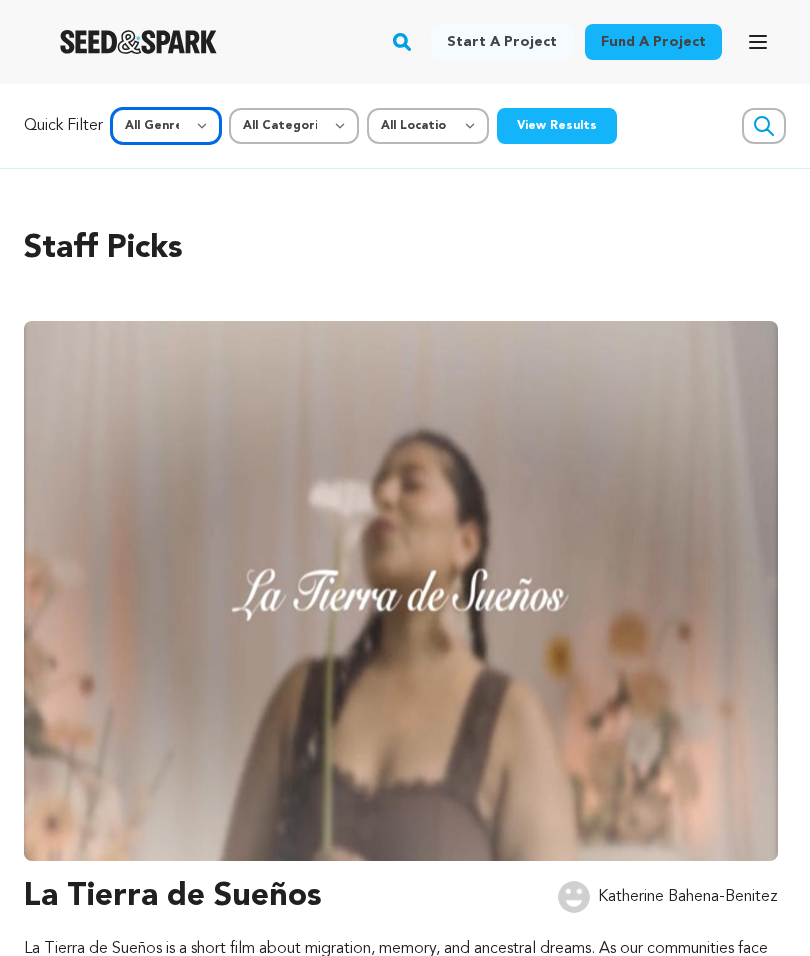 click on "All Genre
Action
Adventure
Afrobeat
Alternative
Ambient
Animation
Bebop
Big Band
Biography
Bluegrass
Blues
Classical
Comedy
Country
Crime
Disco
Documentary
Drama
Dubstep
Electronic/Dance
Emo
Experimental
Family
Fantasy
Film-Noir
Film-related Business
Filmmaker Resource
Folk
Foreign Film
Funk
Game-Show
Garage Grime" at bounding box center [166, 126] 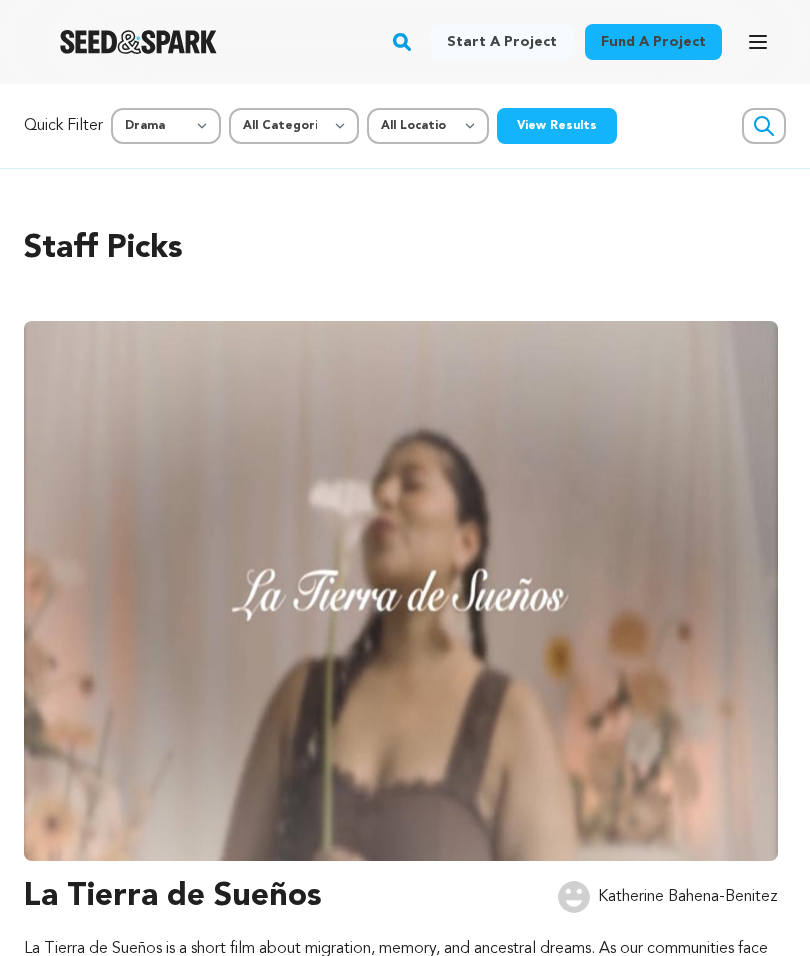 click 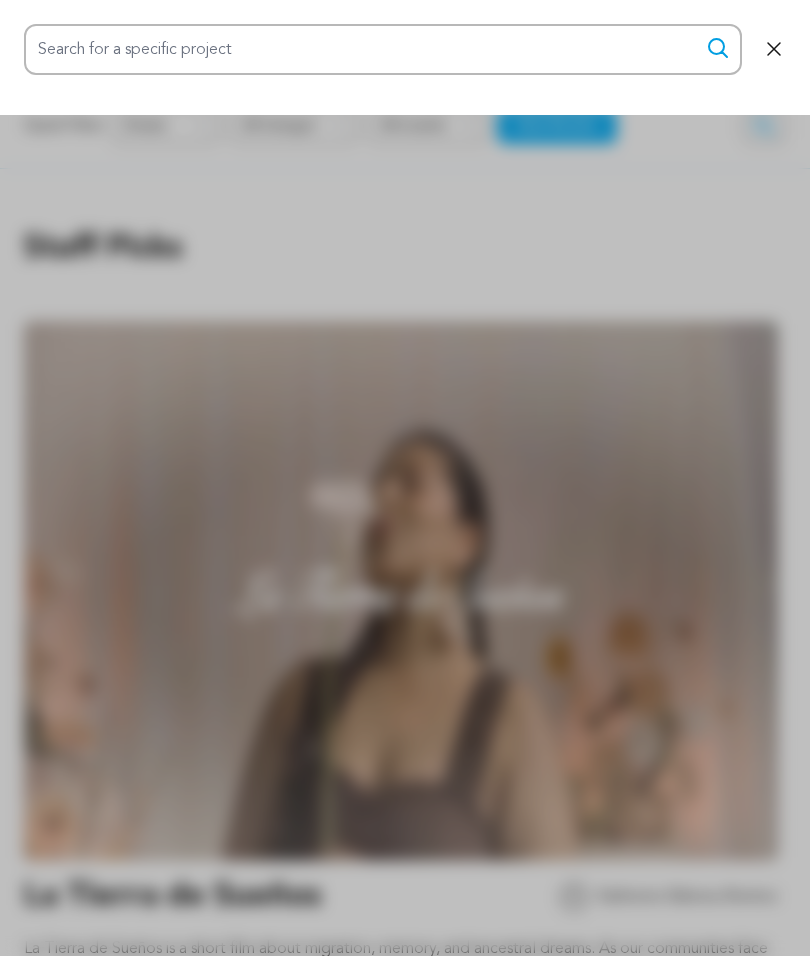 click 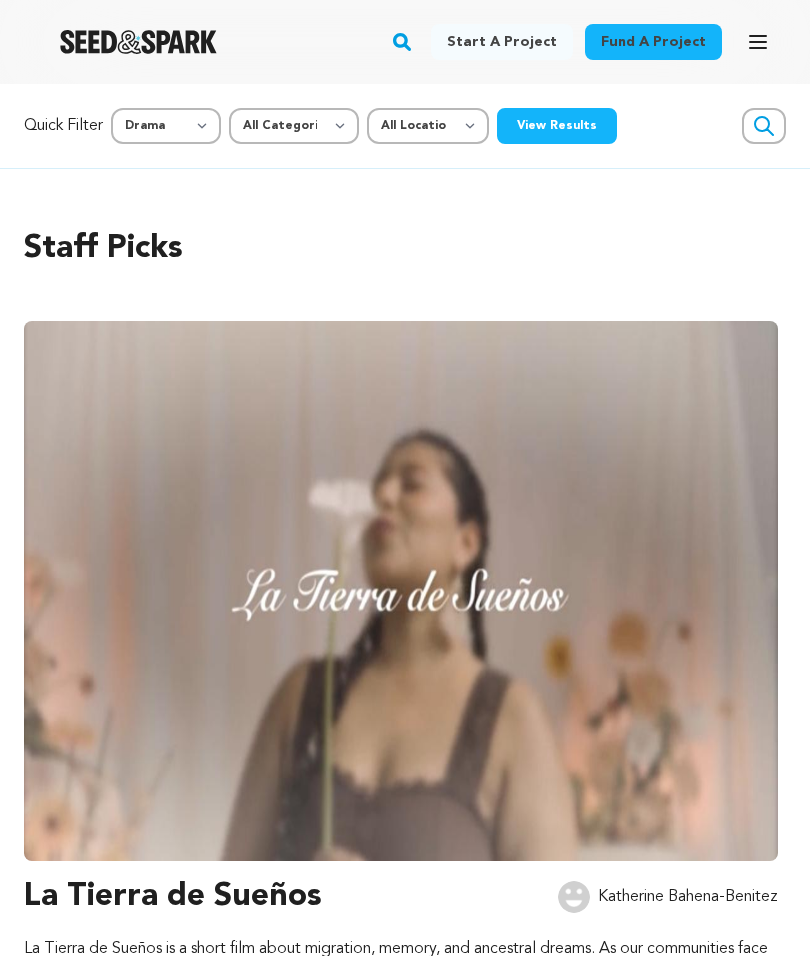click on "View Results" at bounding box center [557, 126] 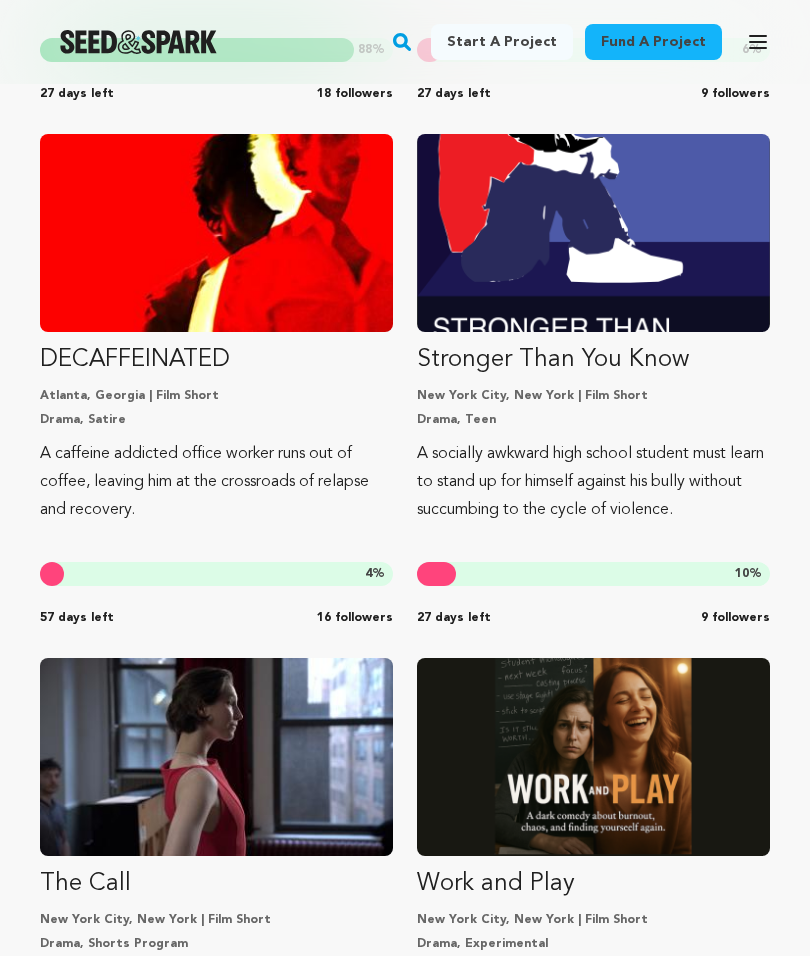 scroll, scrollTop: 1355, scrollLeft: 0, axis: vertical 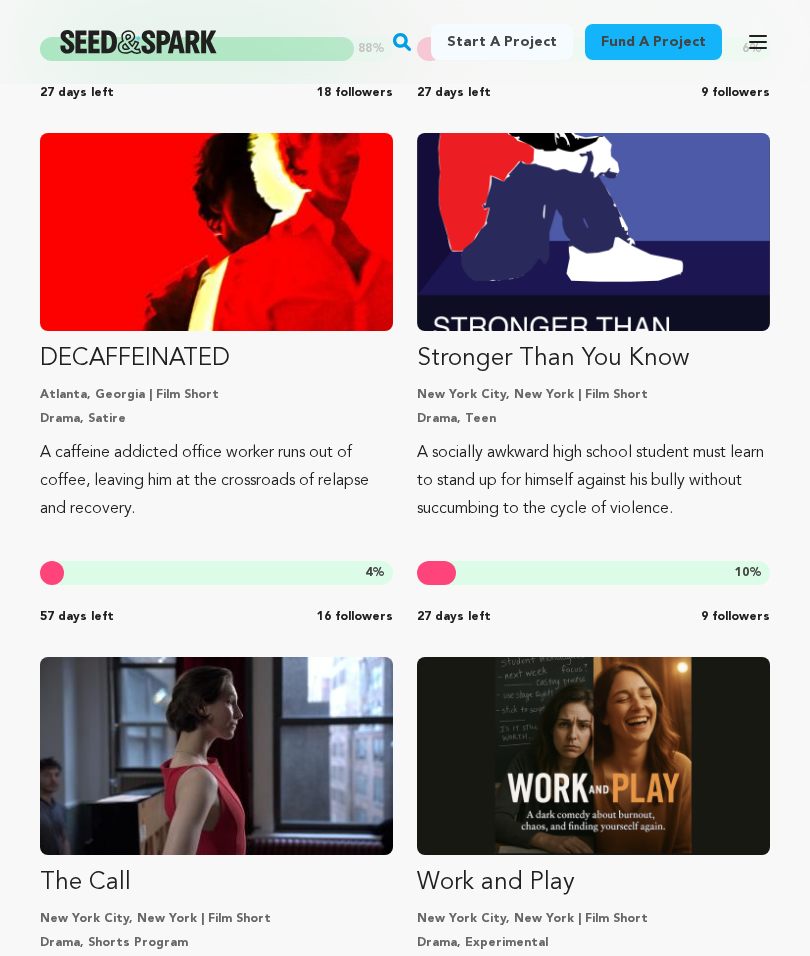 click at bounding box center (593, 232) 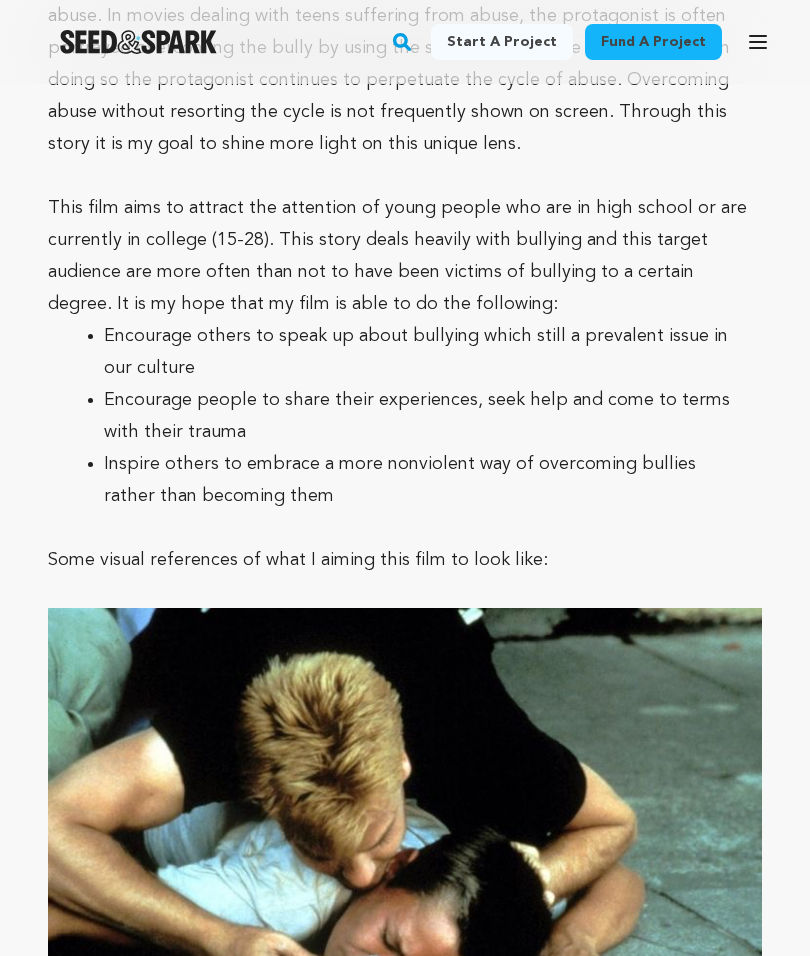 scroll, scrollTop: 2167, scrollLeft: 0, axis: vertical 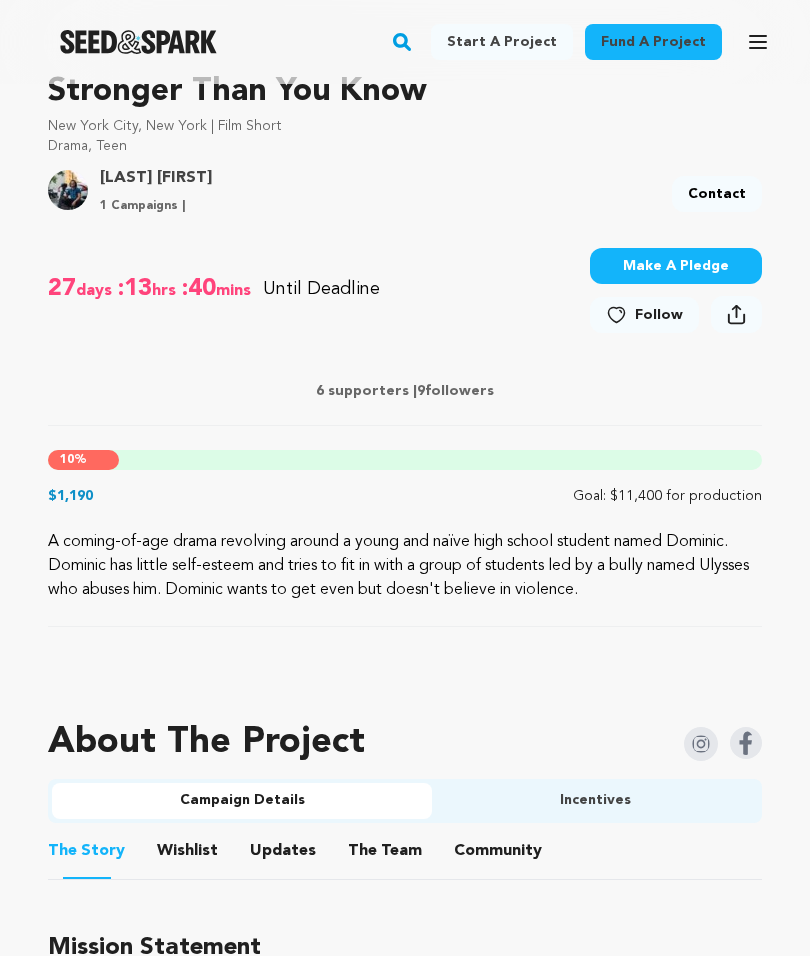 click on "Wishlist" at bounding box center (188, 856) 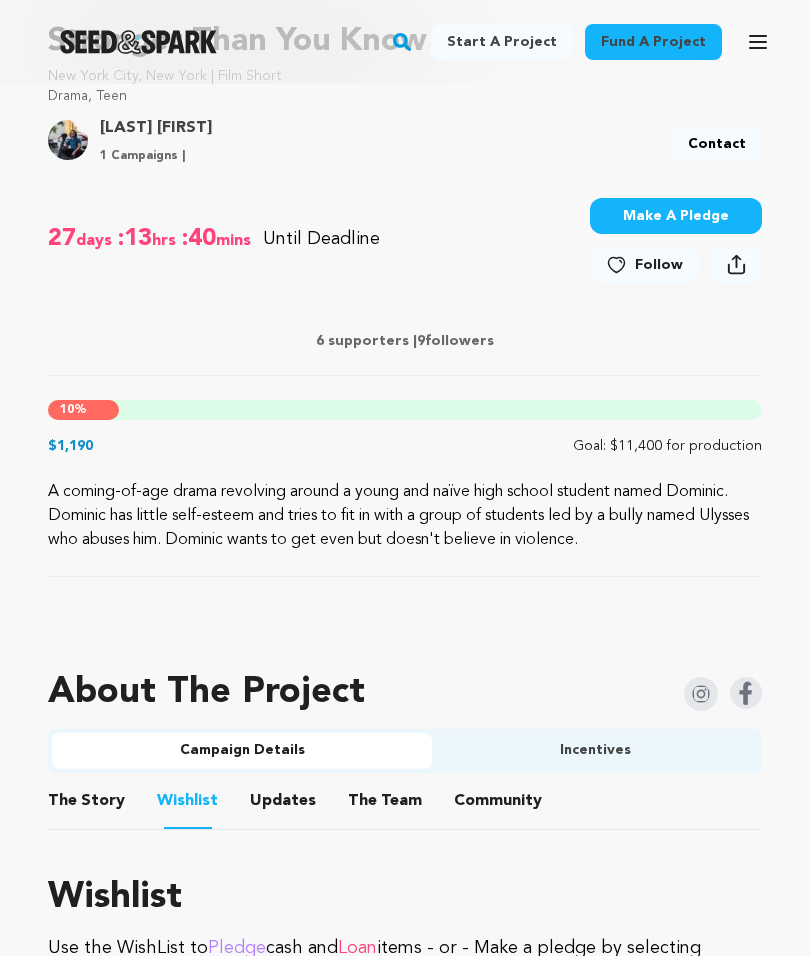 scroll, scrollTop: 682, scrollLeft: 0, axis: vertical 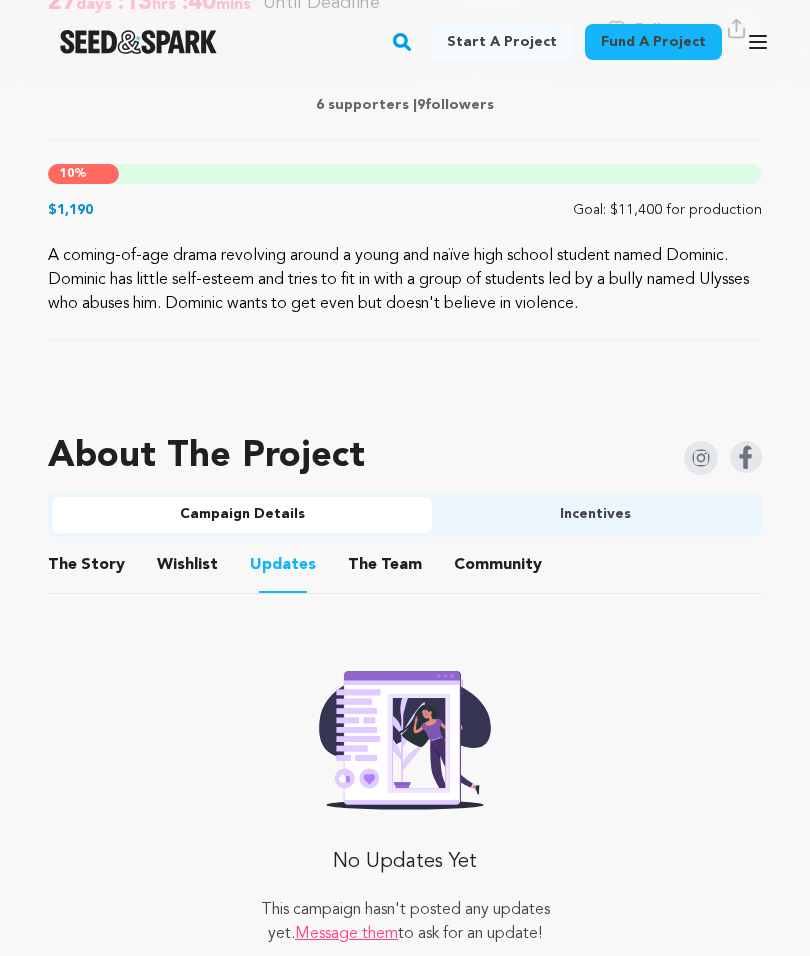 click on "The" at bounding box center (362, 565) 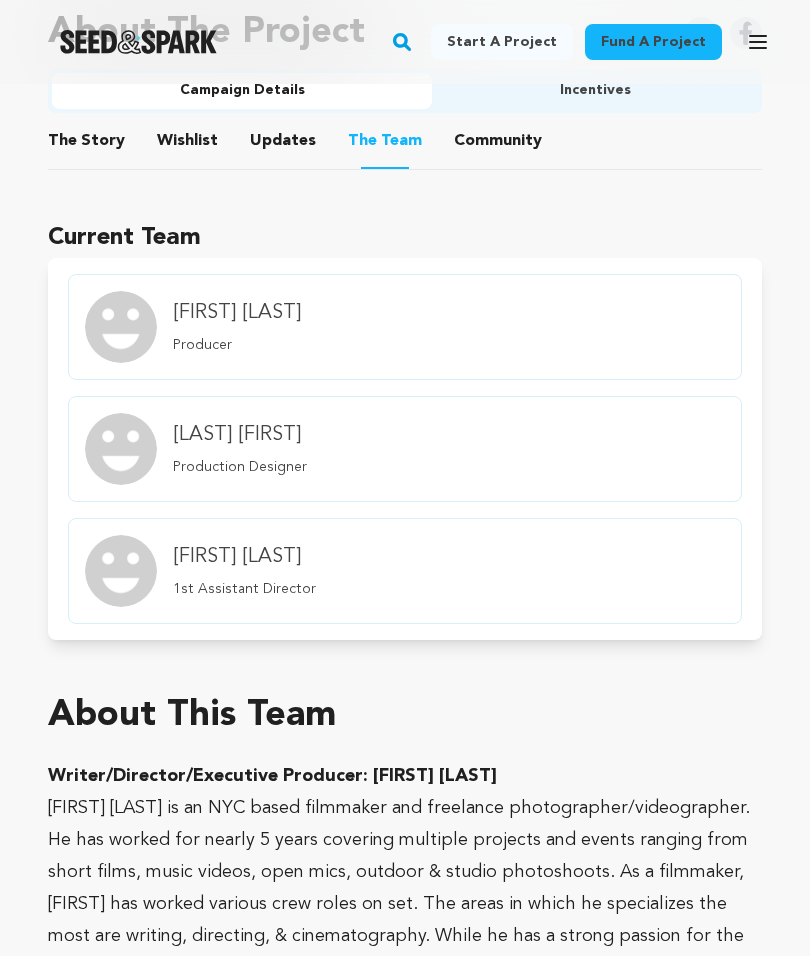 scroll, scrollTop: 1340, scrollLeft: 0, axis: vertical 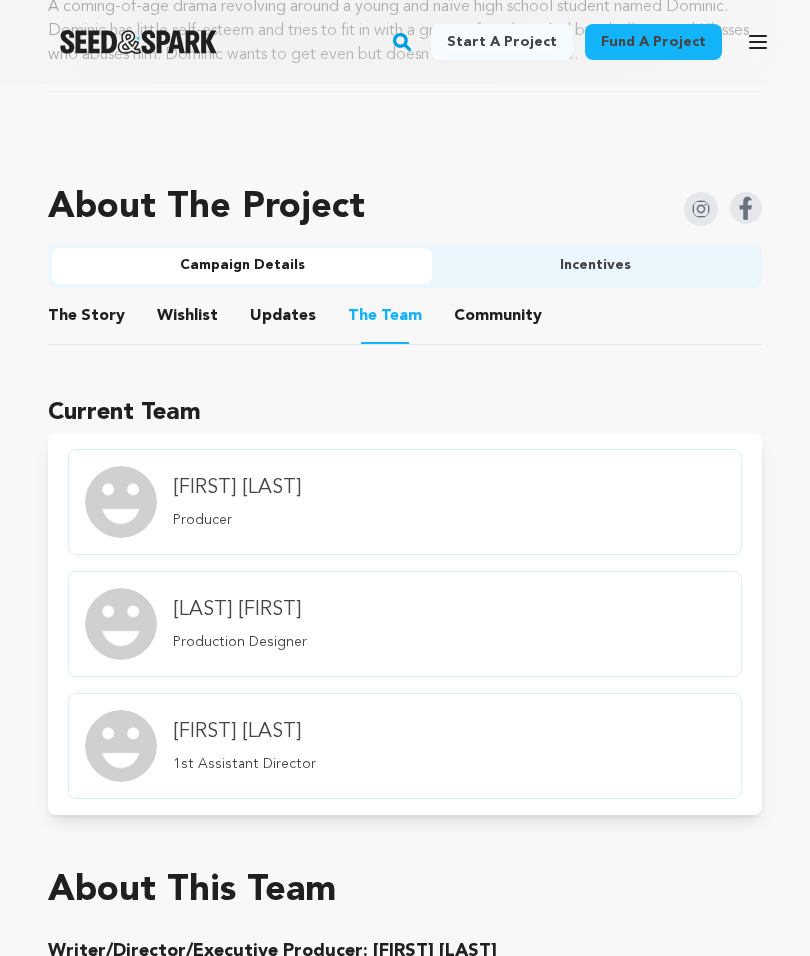click on "Incentives" at bounding box center (595, 267) 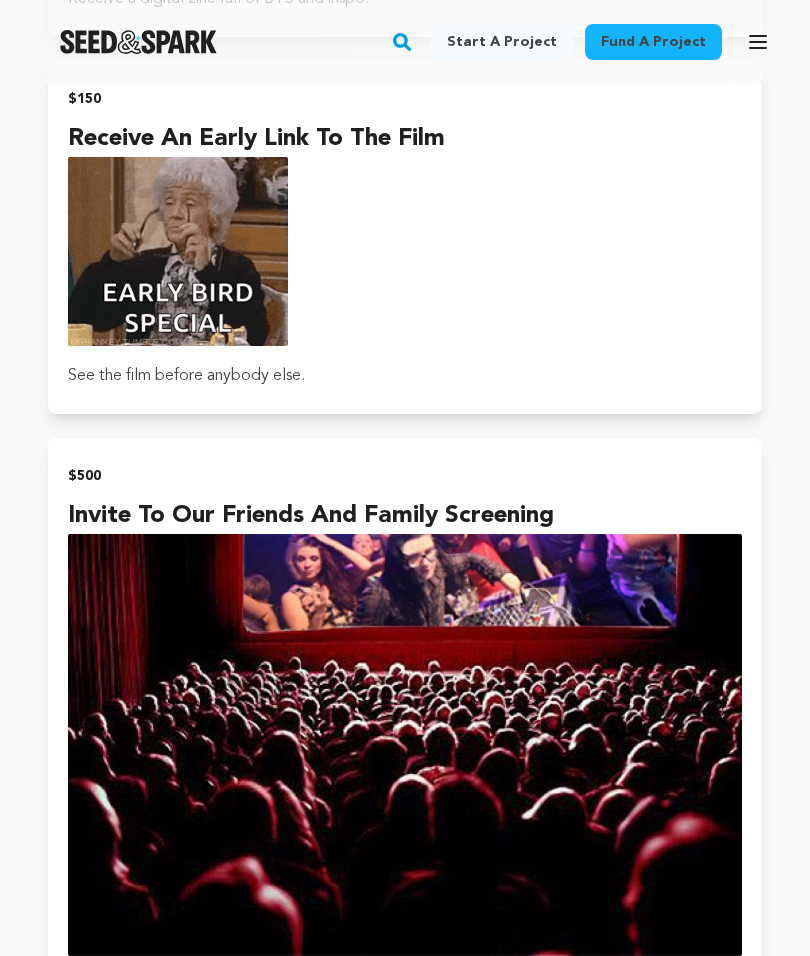 scroll, scrollTop: 3139, scrollLeft: 0, axis: vertical 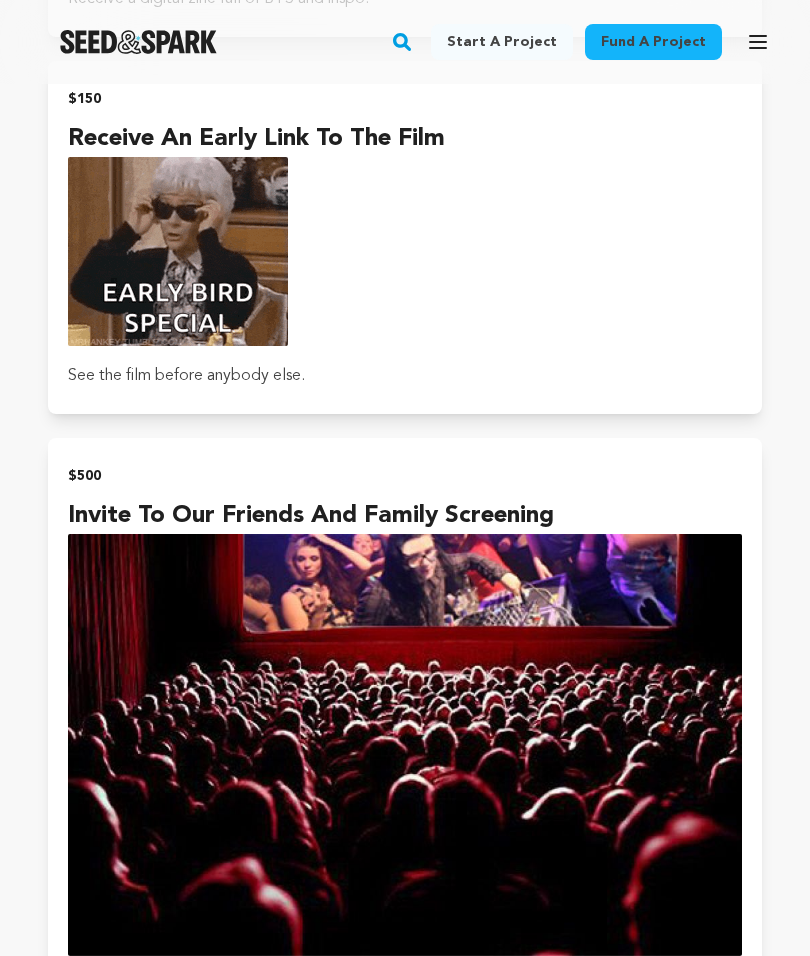 click on "Fund a project" at bounding box center [653, 42] 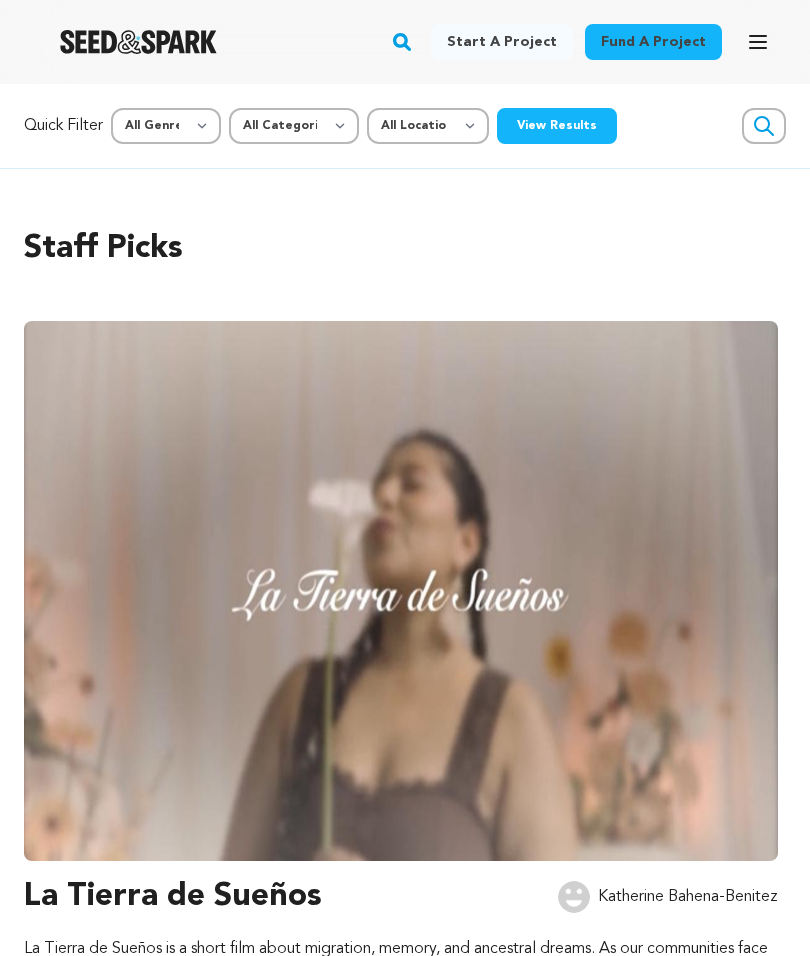 scroll, scrollTop: 0, scrollLeft: 0, axis: both 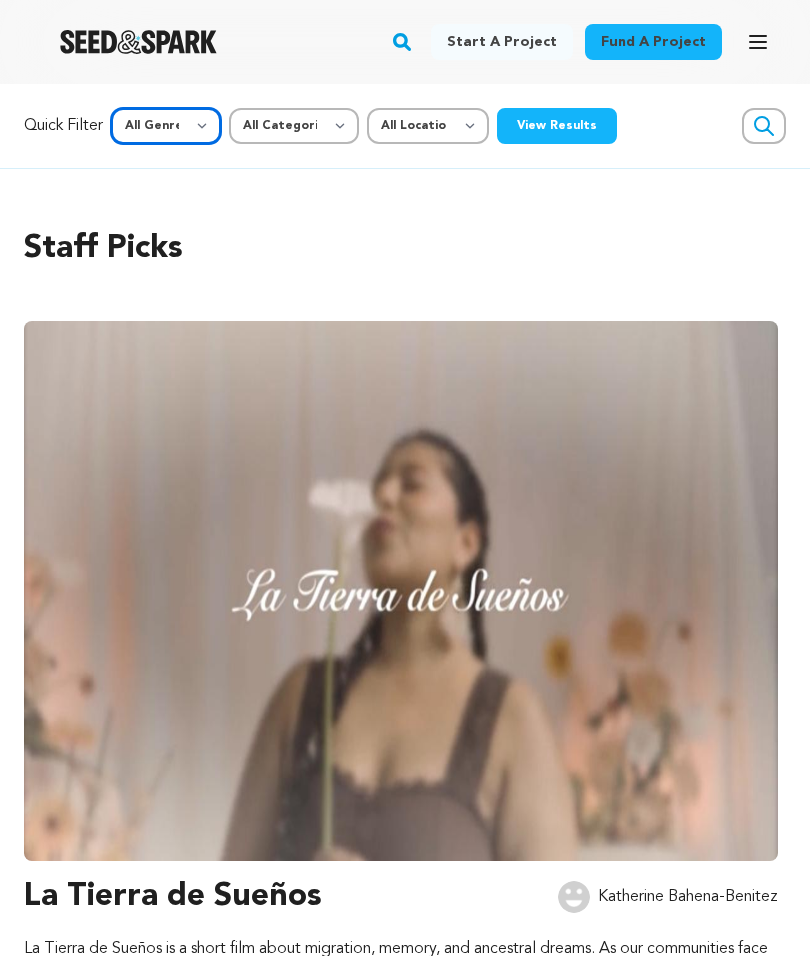 click on "All Genre
Action
Adventure
Afrobeat
Alternative
Ambient
Animation
Bebop
Big Band
Biography
Bluegrass
Blues
Classical
Comedy
Country
Crime
Disco
Documentary
Drama
Dubstep
Electronic/Dance
Emo
Experimental
Family
Fantasy
Film-Noir
Film-related Business
Filmmaker Resource
Folk
Foreign Film
Funk
Game-Show
Garage Grime" at bounding box center [166, 126] 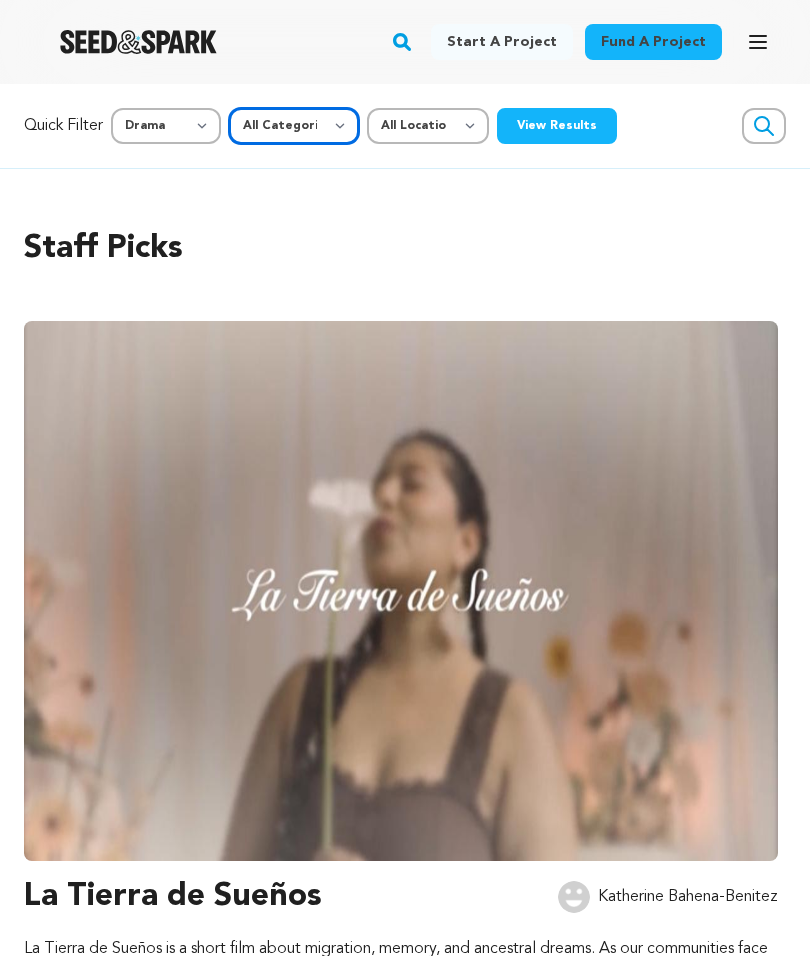click on "All Categories
Film Feature
Film Short
Series
Music Video
Comics
Artist Residency
Art & Photography
Collective
Dance
Games
Music
Radio & Podcasts
Orgs & Companies
Venue & Spaces" at bounding box center (294, 126) 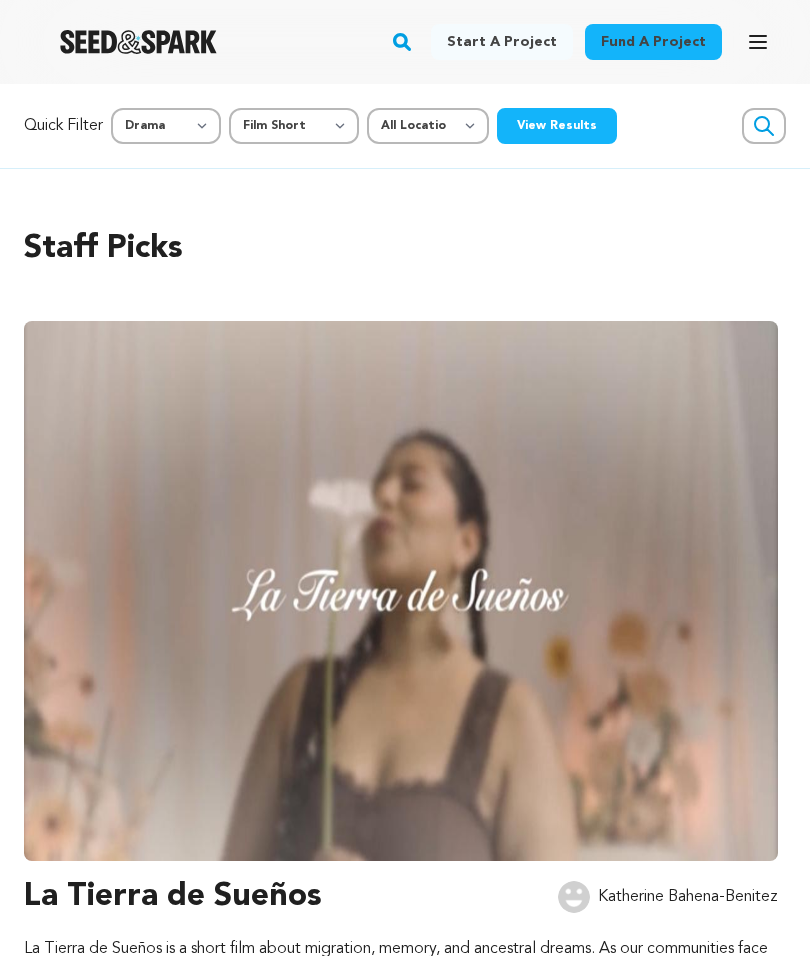click on "View Results" at bounding box center [557, 126] 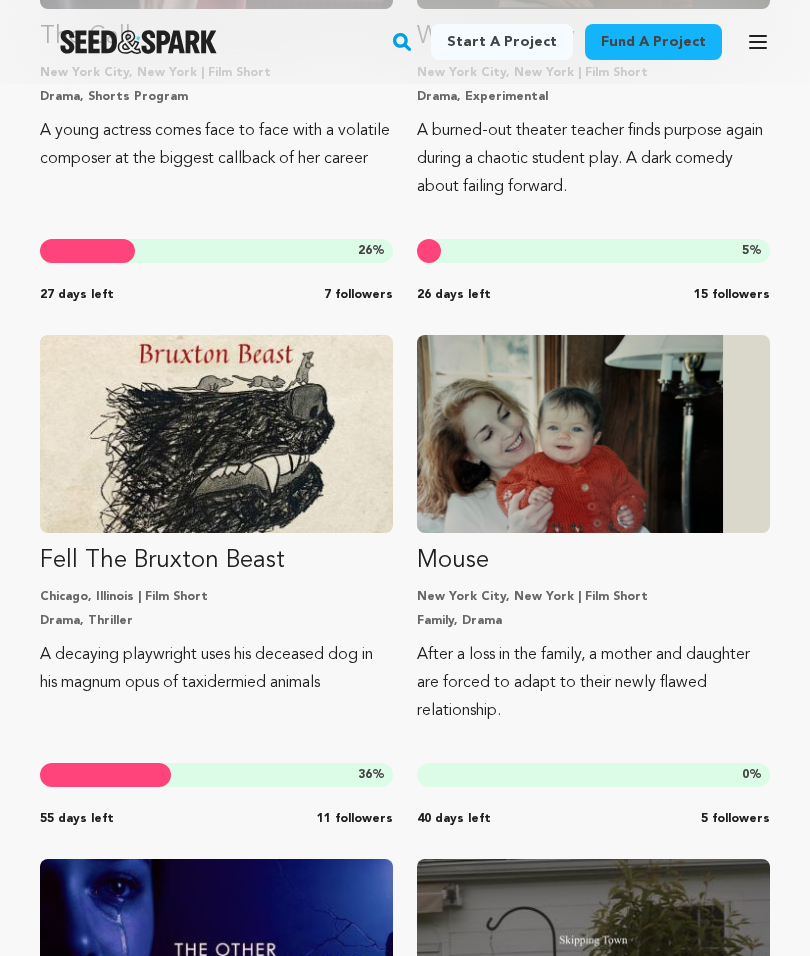 scroll, scrollTop: 1683, scrollLeft: 0, axis: vertical 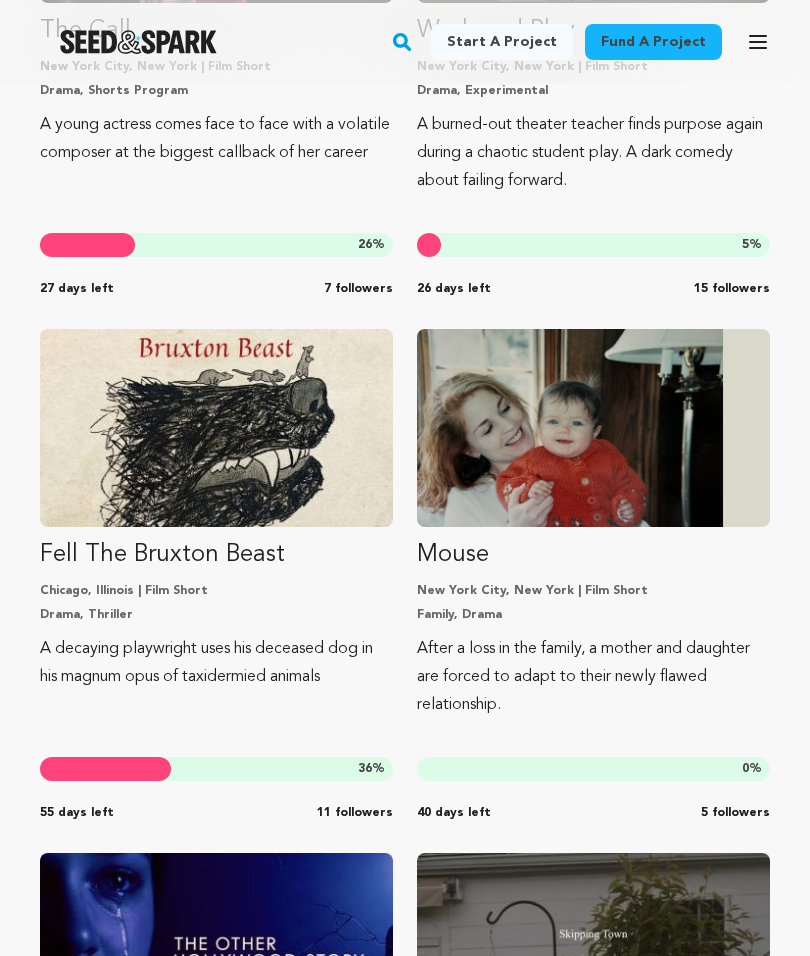 click on "A decaying playwright uses his deceased dog in his magnum opus of taxidermied animals" at bounding box center [216, 663] 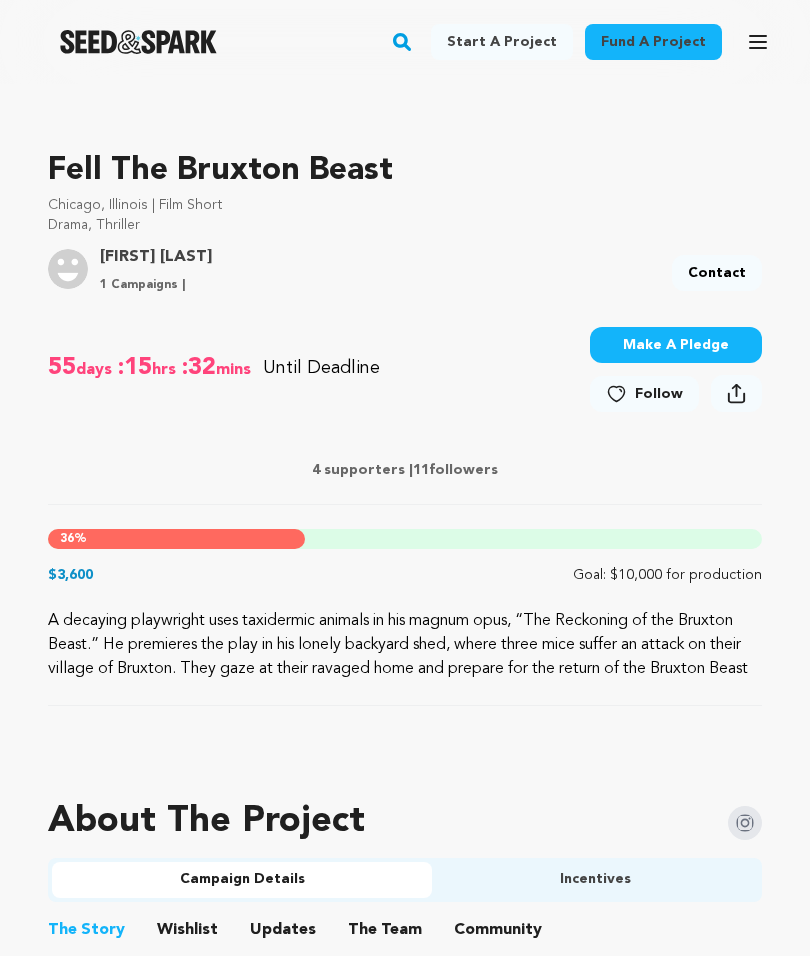 scroll, scrollTop: 553, scrollLeft: 0, axis: vertical 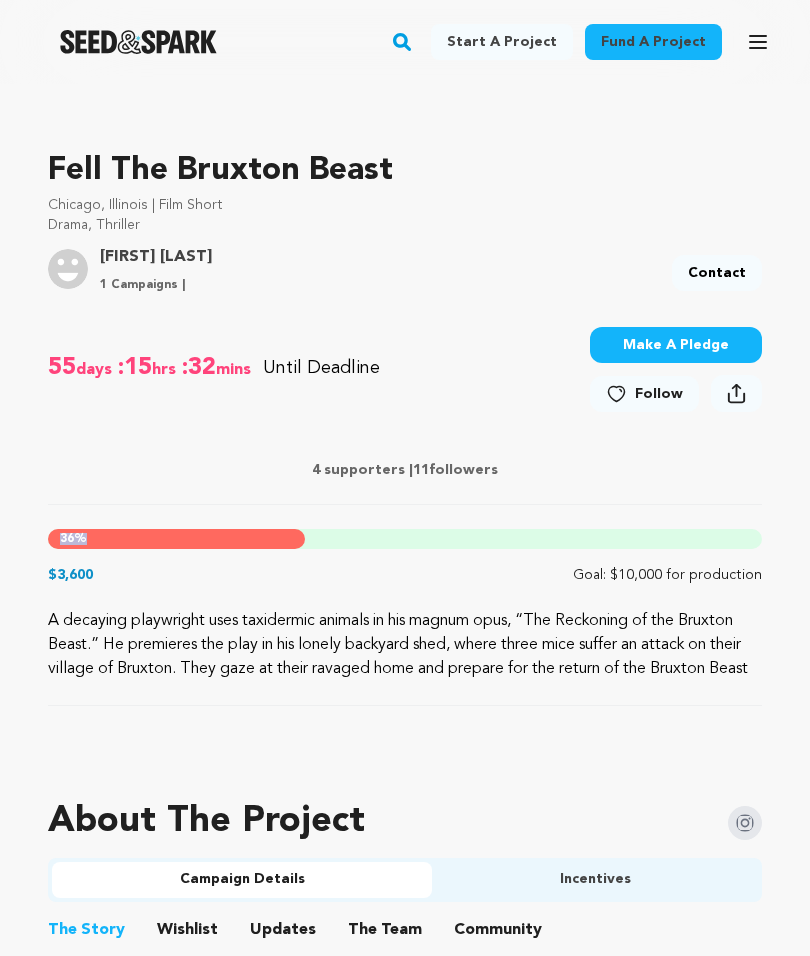 click on "Fell The Bruxton Beast
Chicago, Illinois |                                     Film Short
Drama,
Thriller
Project By
VandeWalker Nicole
1
Campaigns
|" at bounding box center [405, 410] 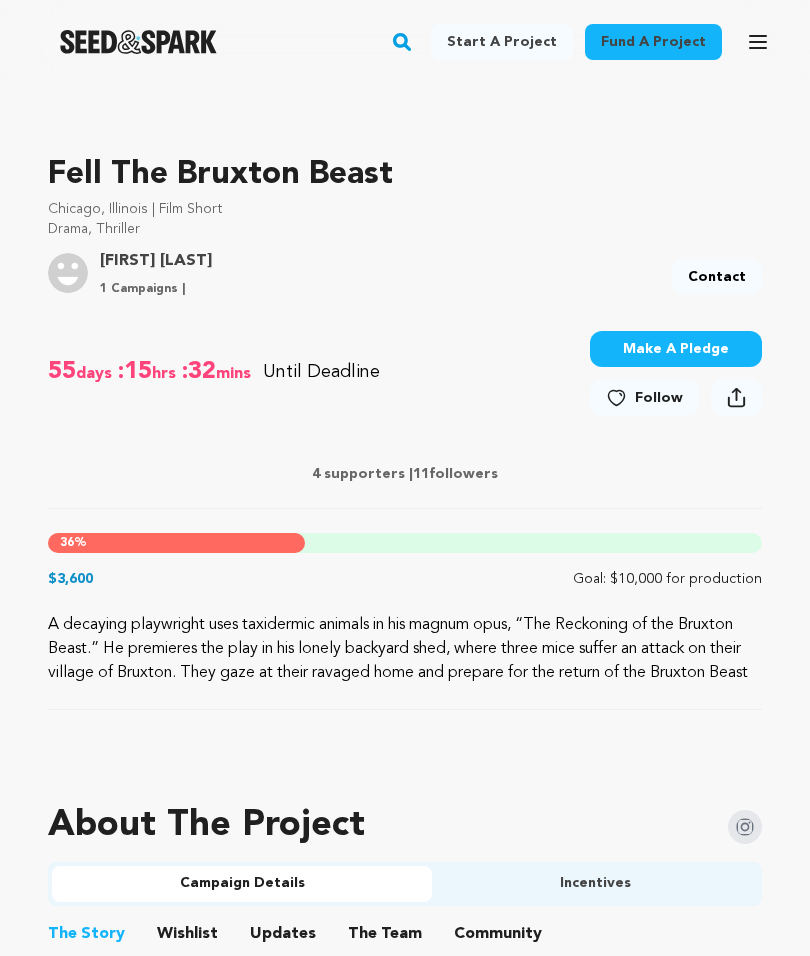 scroll, scrollTop: 0, scrollLeft: 0, axis: both 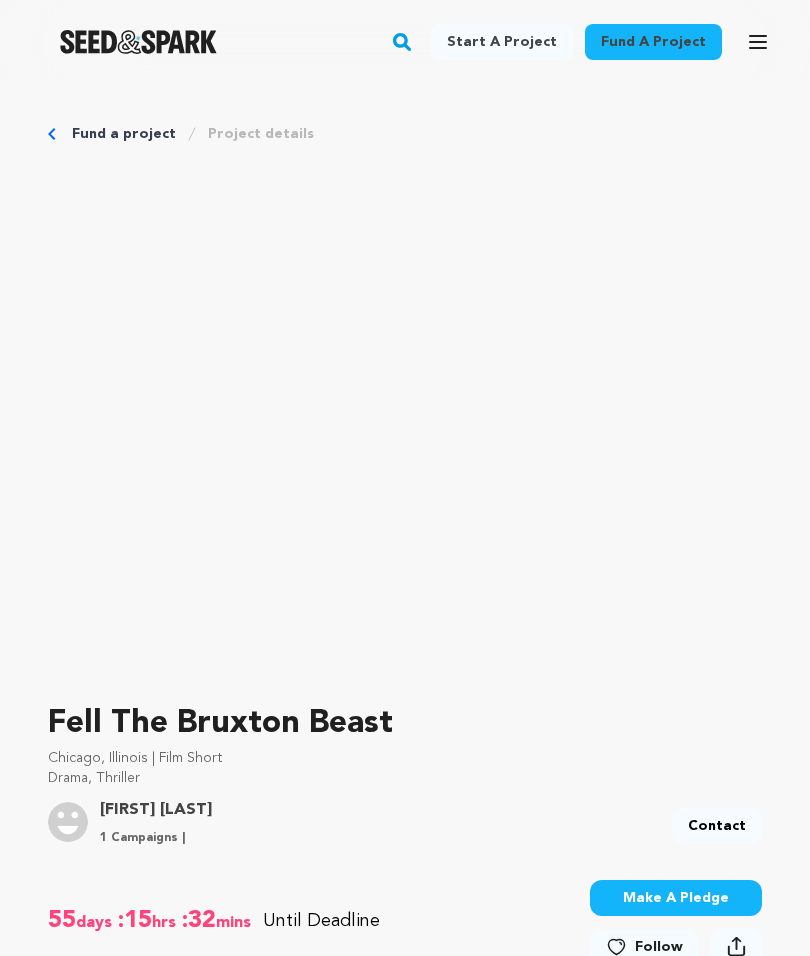 click on "Fund a project" at bounding box center [653, 42] 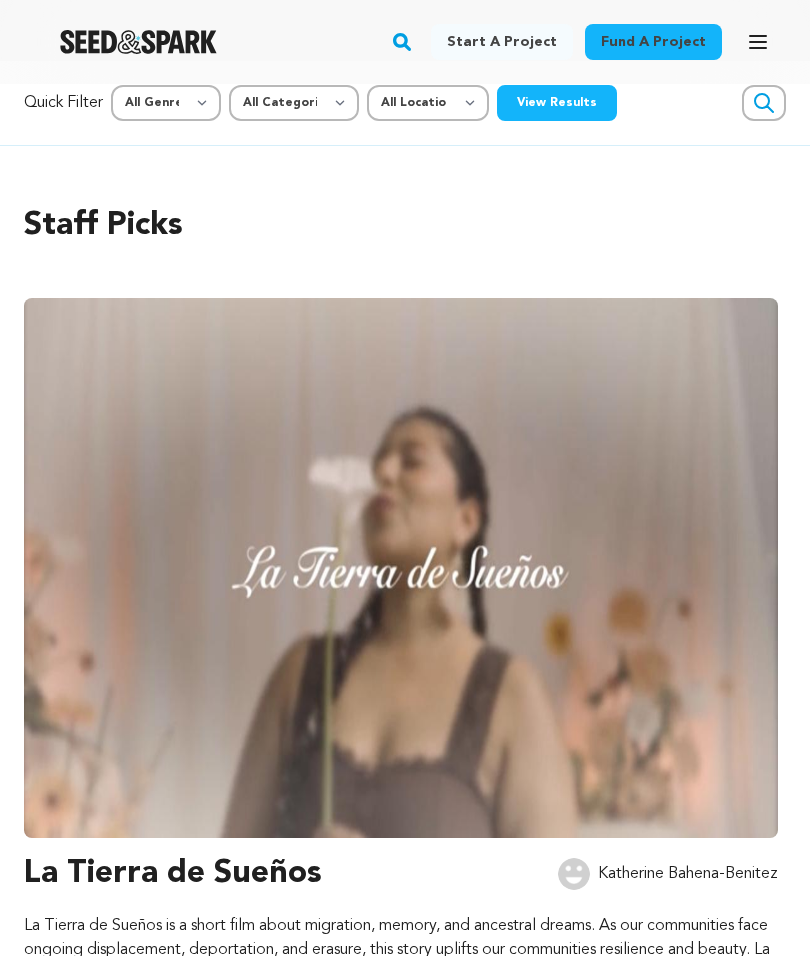 scroll, scrollTop: 0, scrollLeft: 0, axis: both 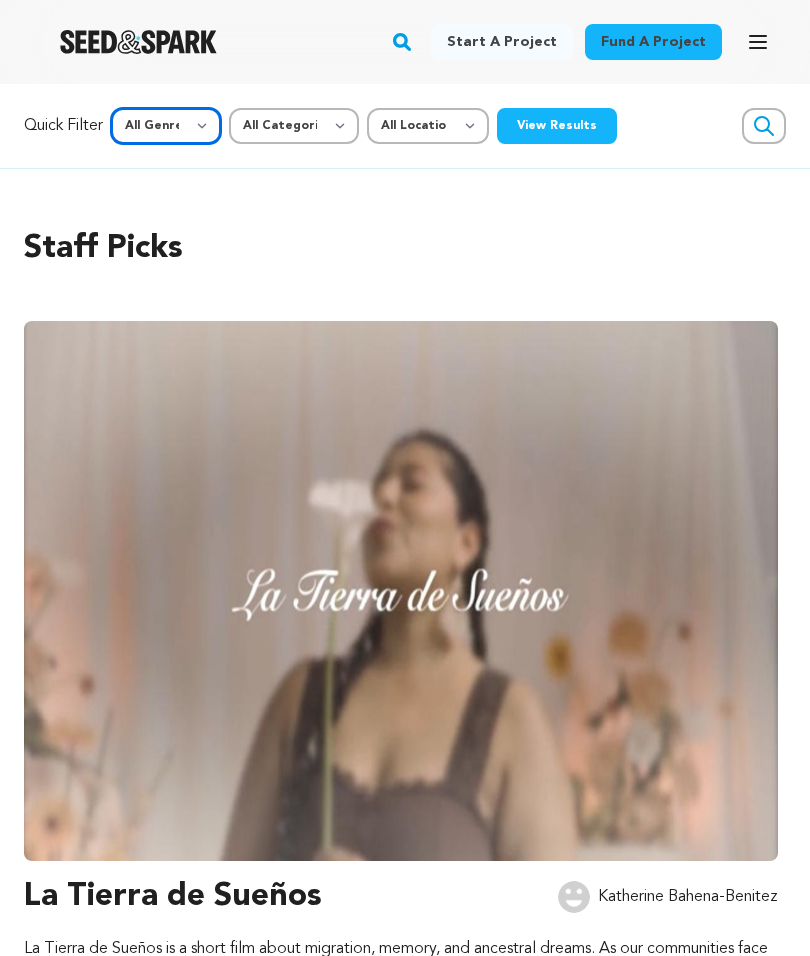 click on "All Genre
Action
Adventure
Afrobeat
Alternative
Ambient
Animation
Bebop
Big Band
Biography
Bluegrass
Blues
Classical
Comedy
Country
Crime
Disco
Documentary
Drama
Dubstep
Electronic/Dance
Emo
Experimental
Family
Fantasy
Film-Noir
Film-related Business
Filmmaker Resource
Folk
Foreign Film
Funk
Game-Show
Garage Grime" at bounding box center [166, 126] 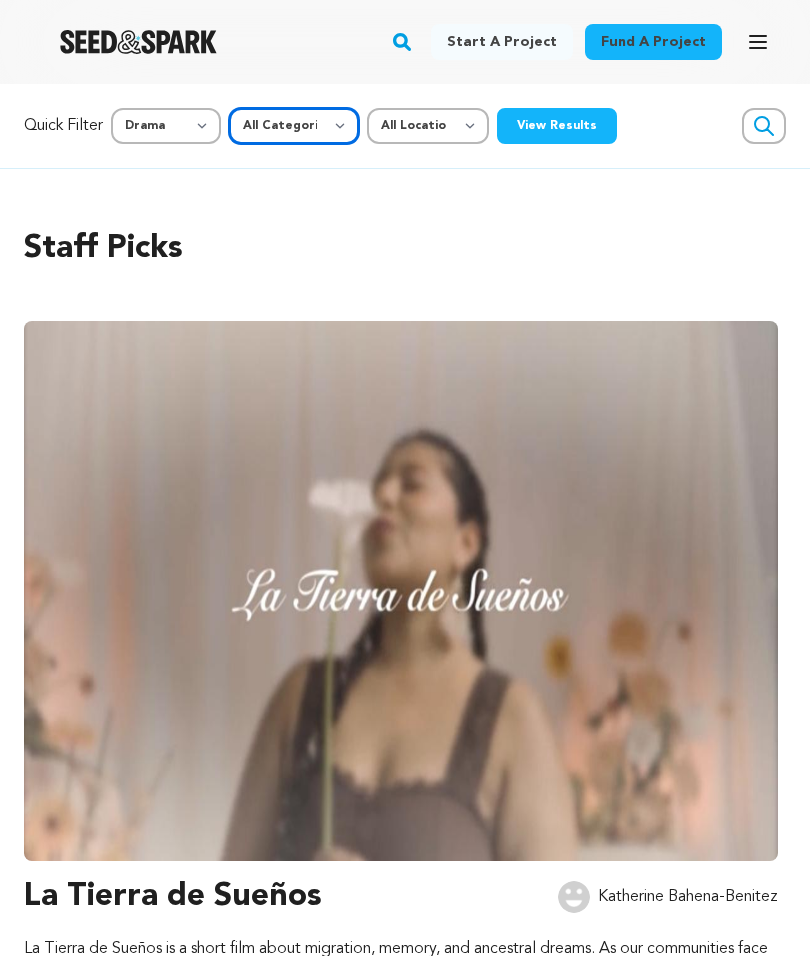 click on "All Categories
Film Feature
Film Short
Series
Music Video
Comics
Artist Residency
Art & Photography
Collective
Dance
Games
Music
Radio & Podcasts
Orgs & Companies
Venue & Spaces" at bounding box center (294, 126) 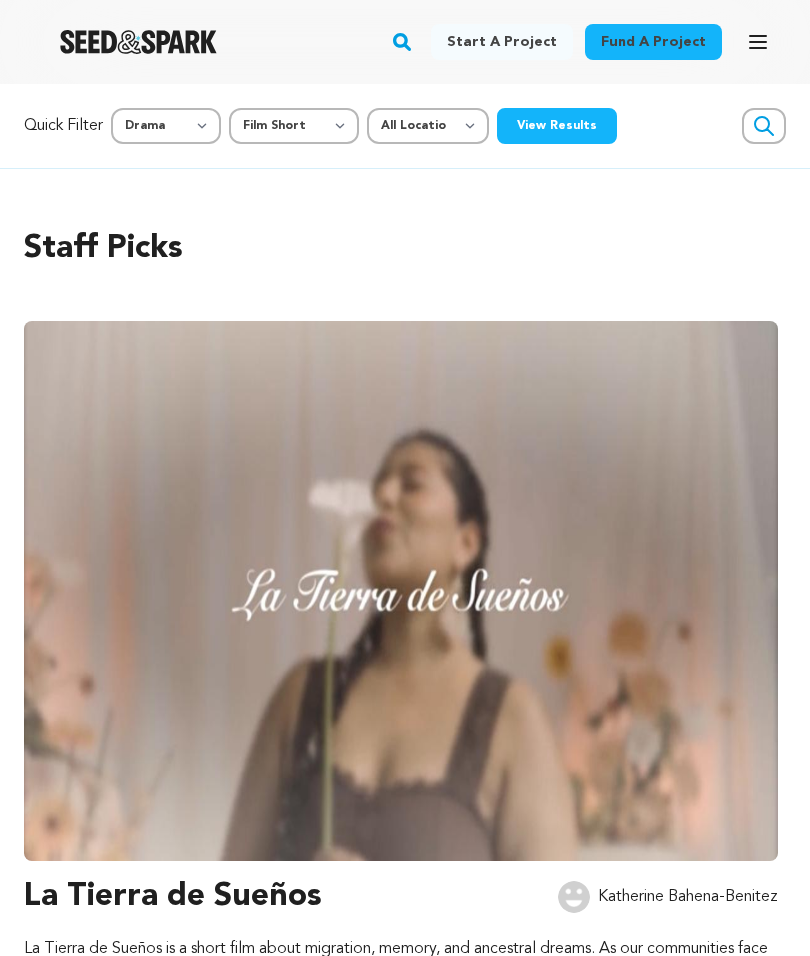 click on "View Results" at bounding box center (557, 126) 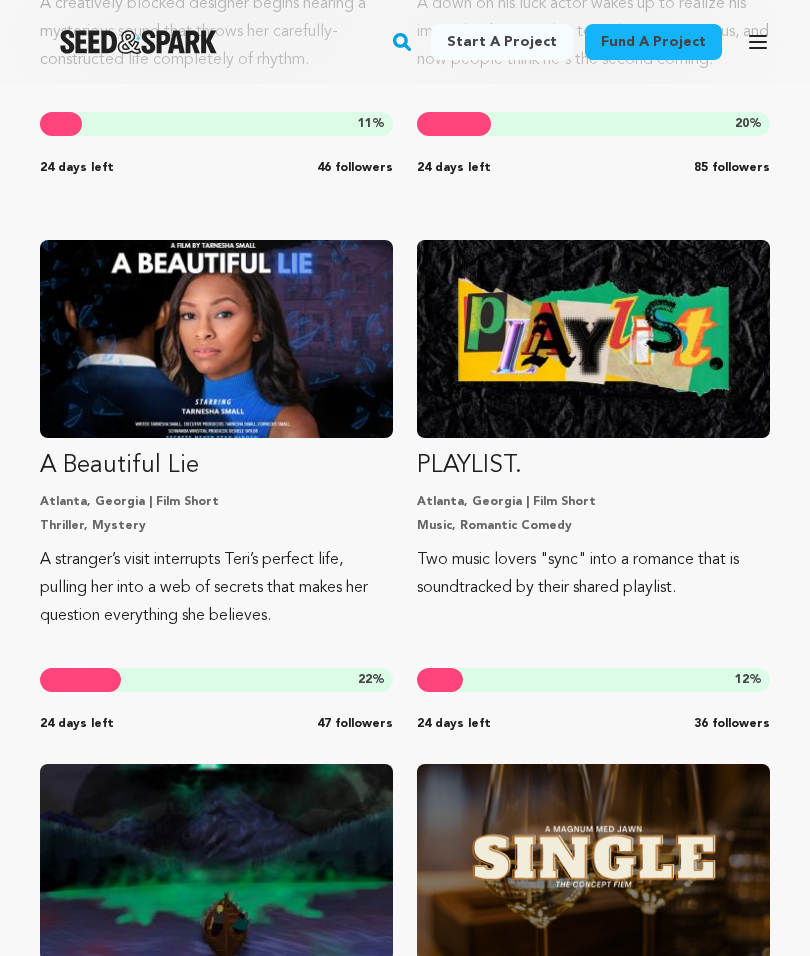 scroll, scrollTop: 9728, scrollLeft: 0, axis: vertical 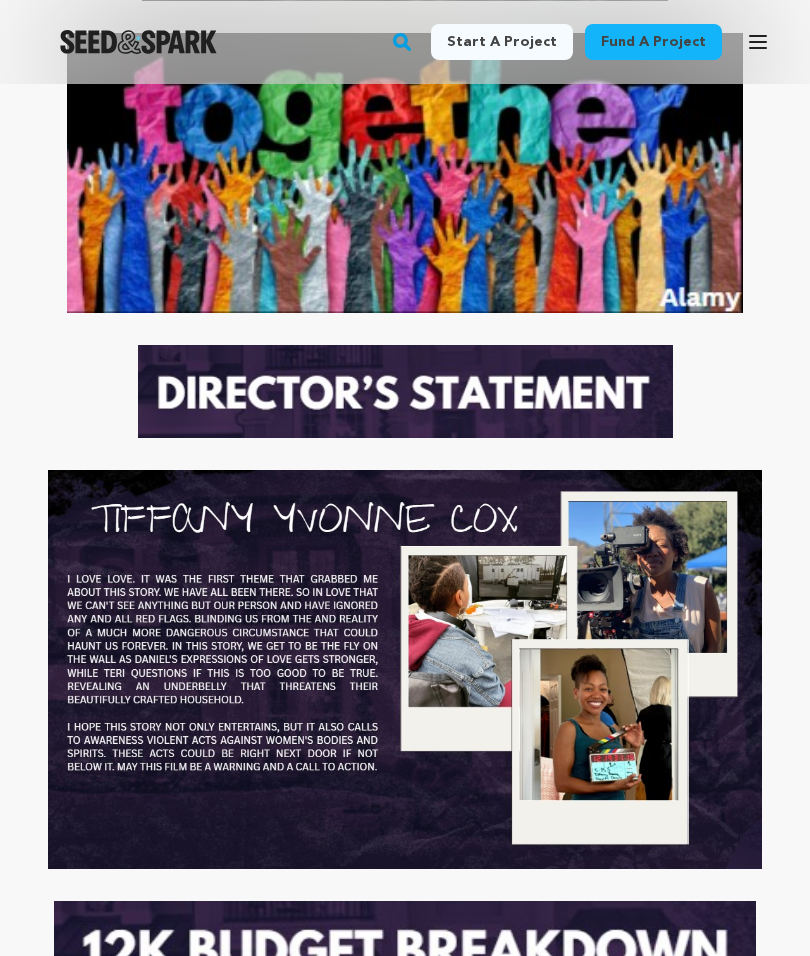 click at bounding box center [405, 949] 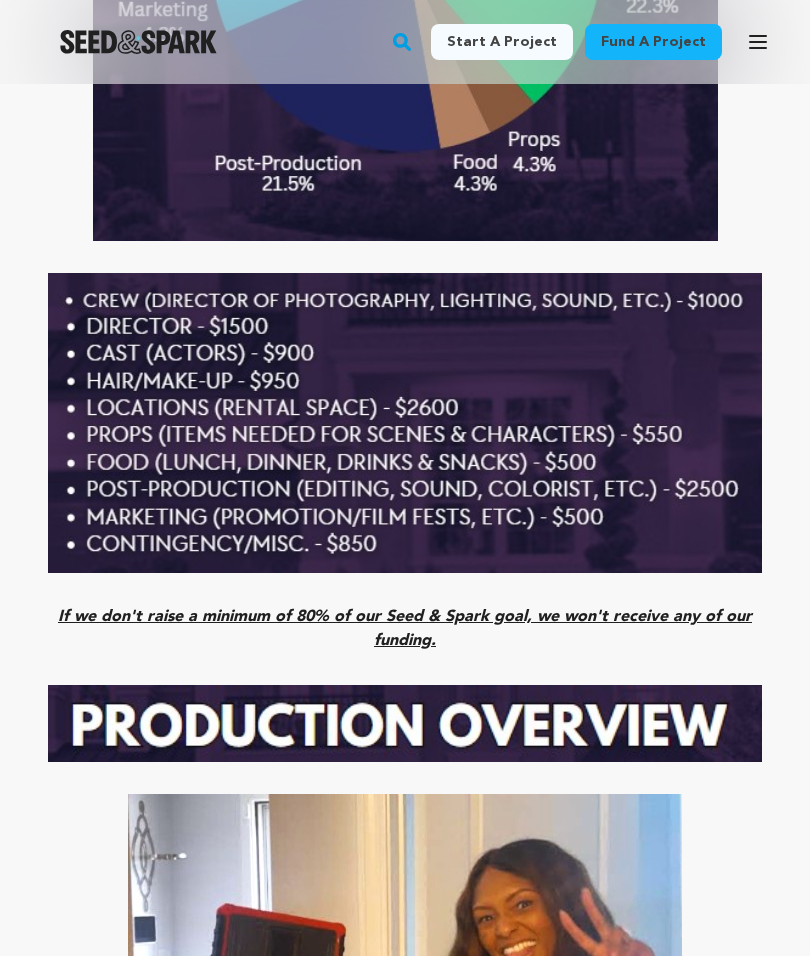 scroll, scrollTop: 7183, scrollLeft: 0, axis: vertical 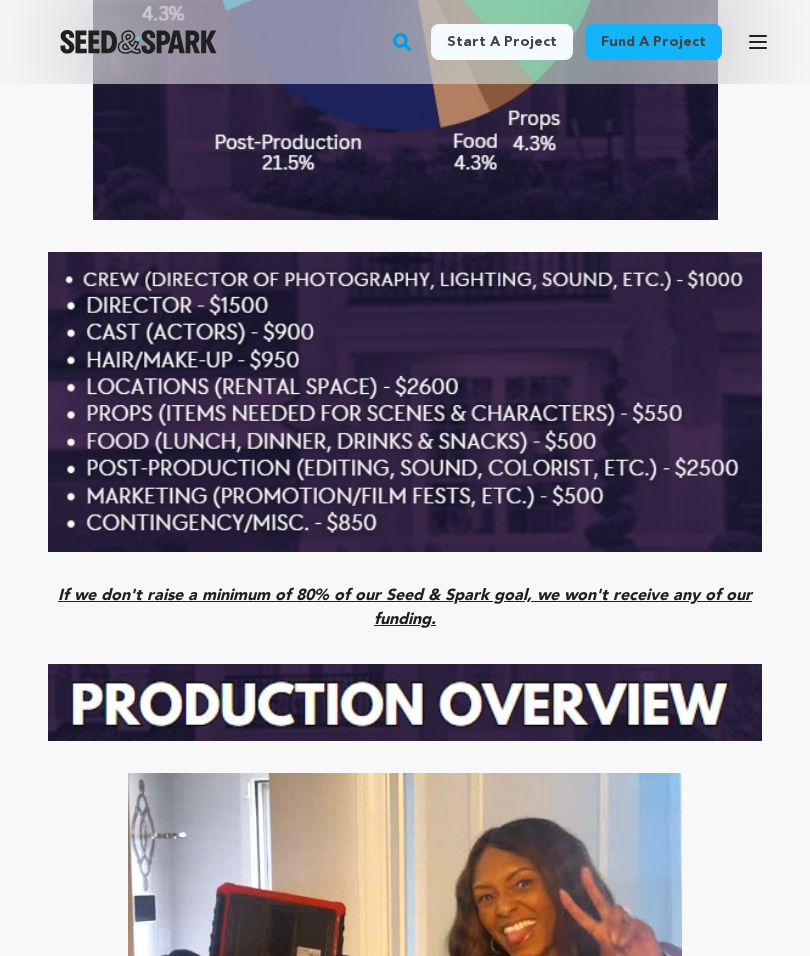 click at bounding box center (405, 568) 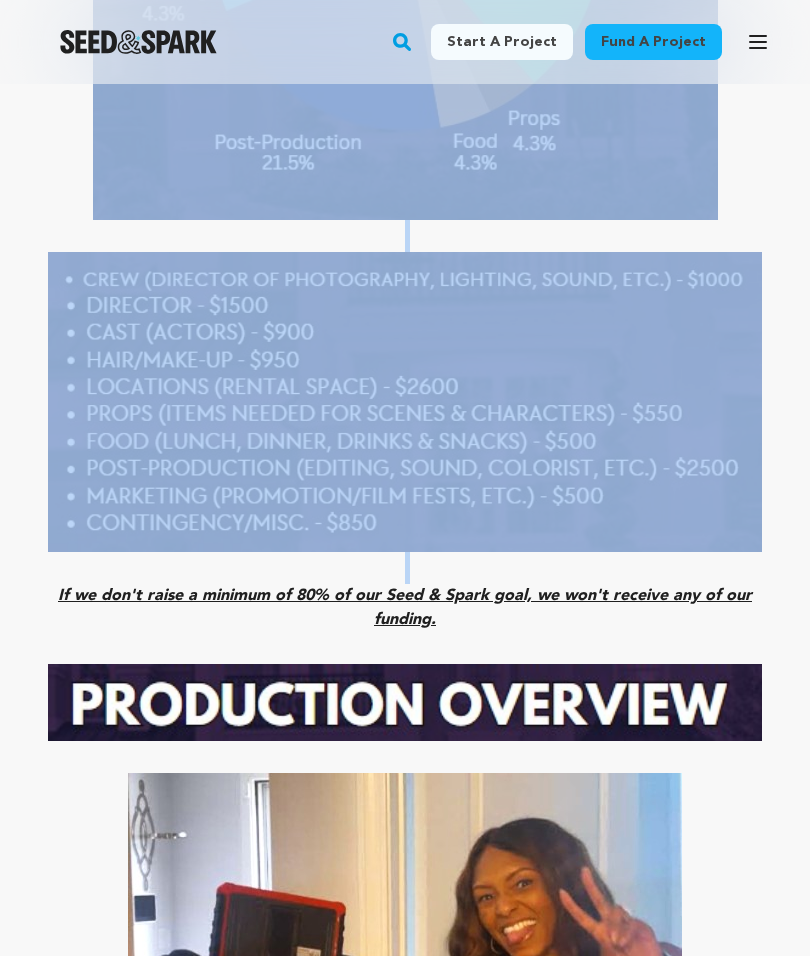 click on "If we don't raise a minimum of 80% of our Seed & Spark goal, we won't receive any of our funding." at bounding box center (405, 608) 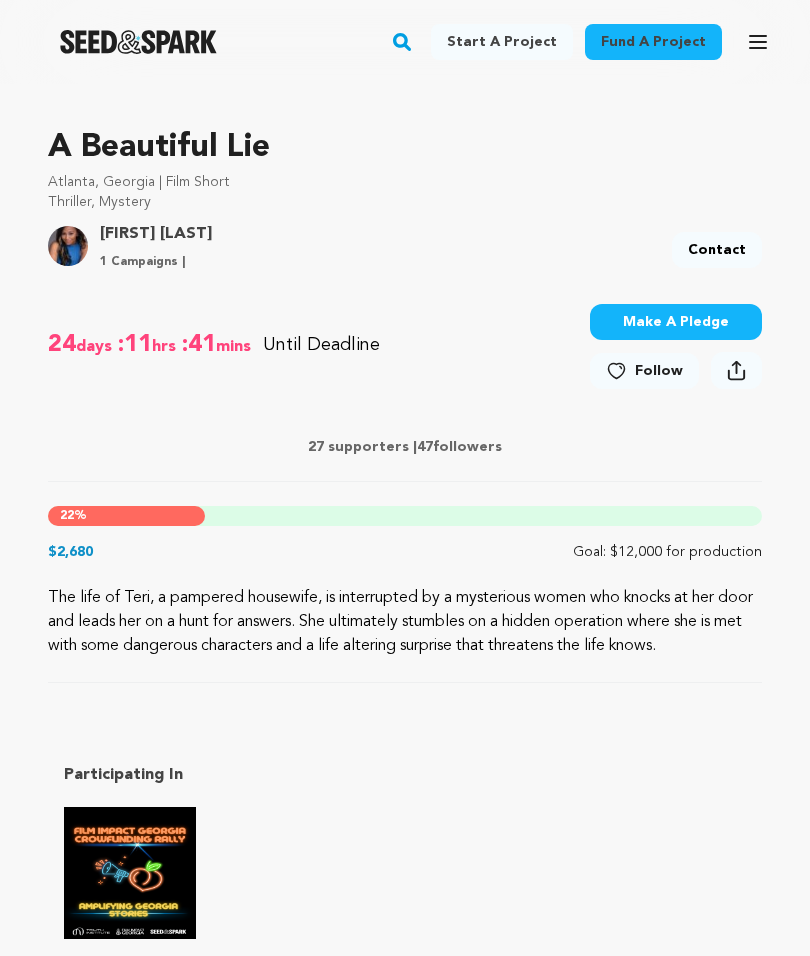 scroll, scrollTop: 576, scrollLeft: 0, axis: vertical 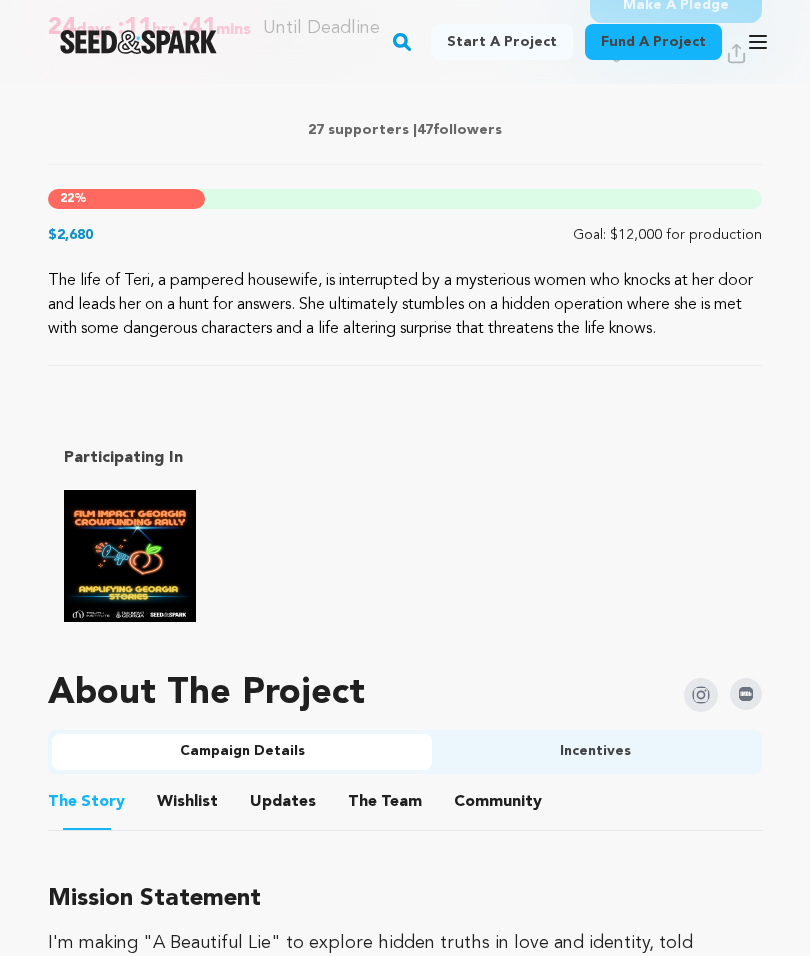 click on "Wishlist" at bounding box center (188, 807) 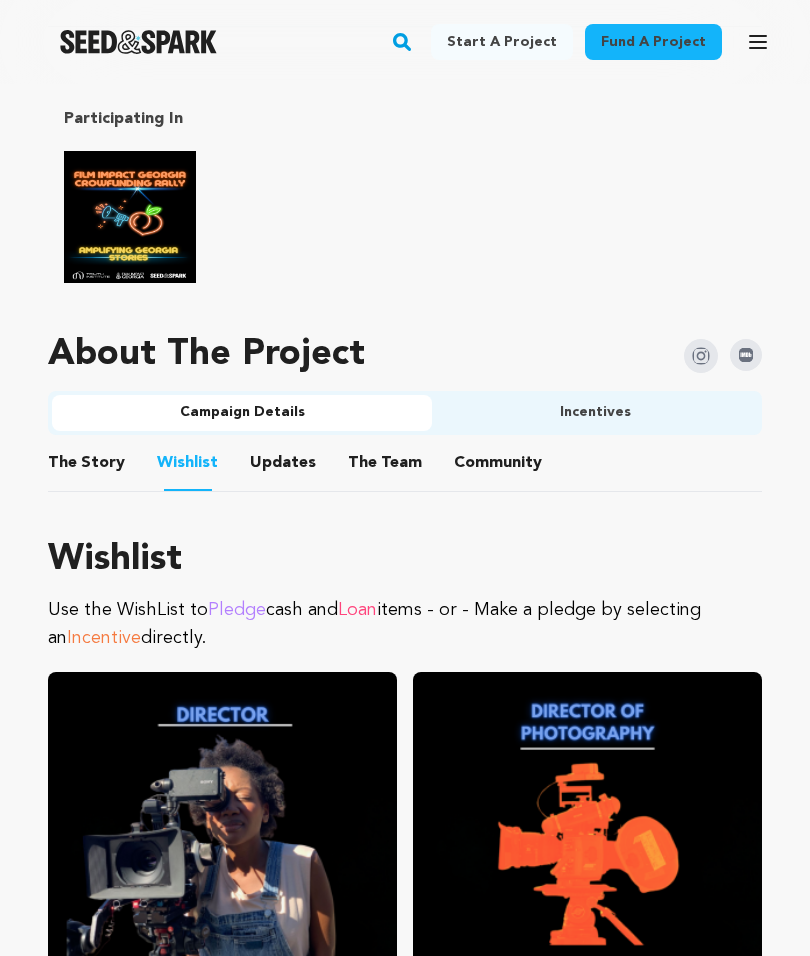 scroll, scrollTop: 1272, scrollLeft: 0, axis: vertical 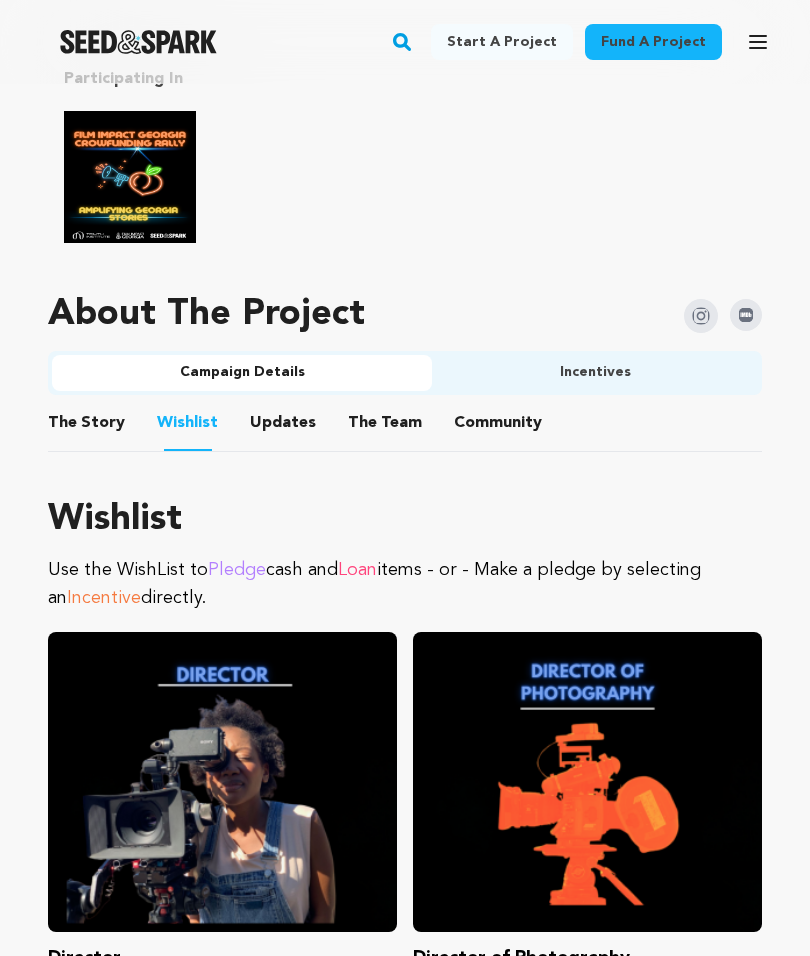 click on "Updates" at bounding box center [283, 427] 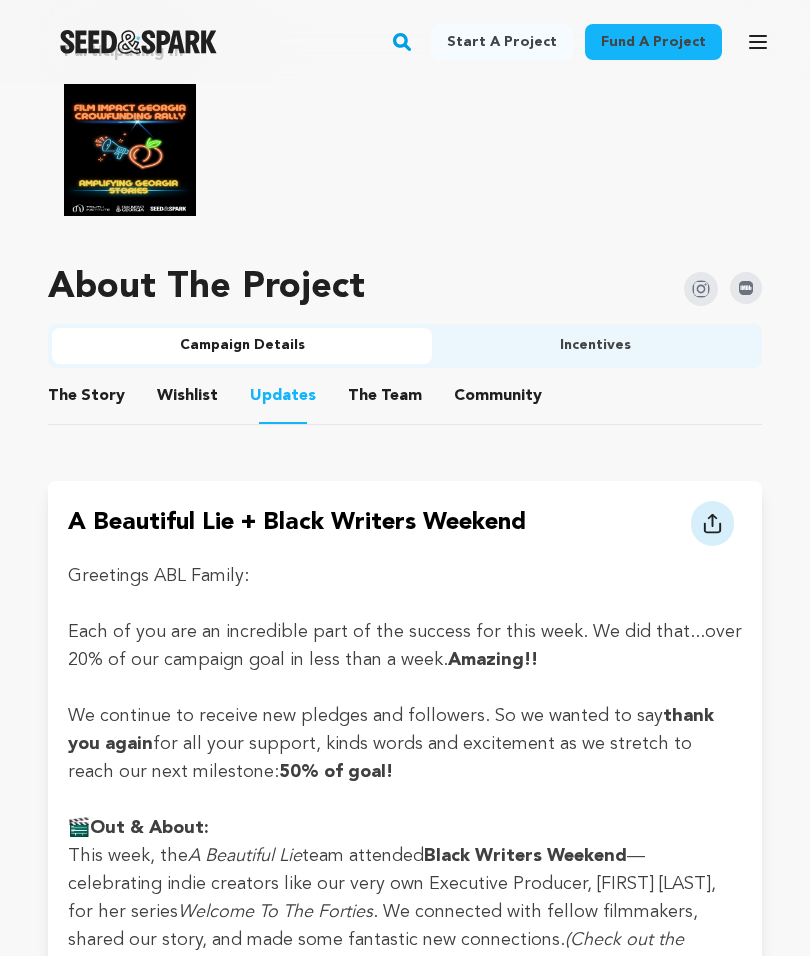 scroll, scrollTop: 1298, scrollLeft: 0, axis: vertical 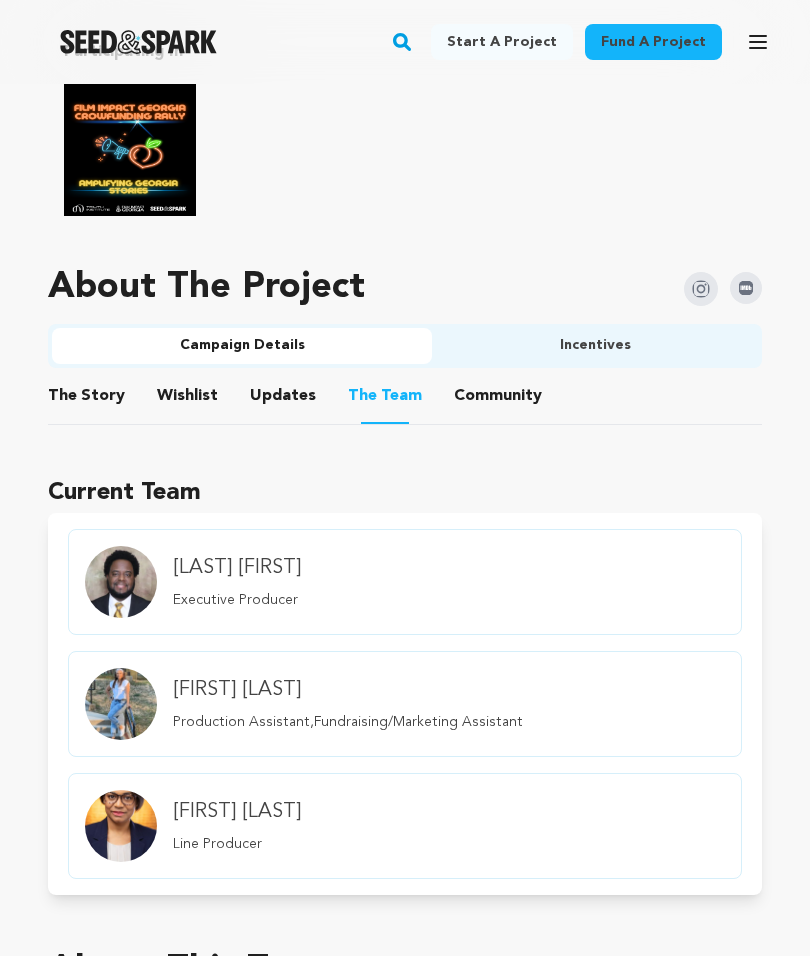 click on "Incentives" at bounding box center (595, 346) 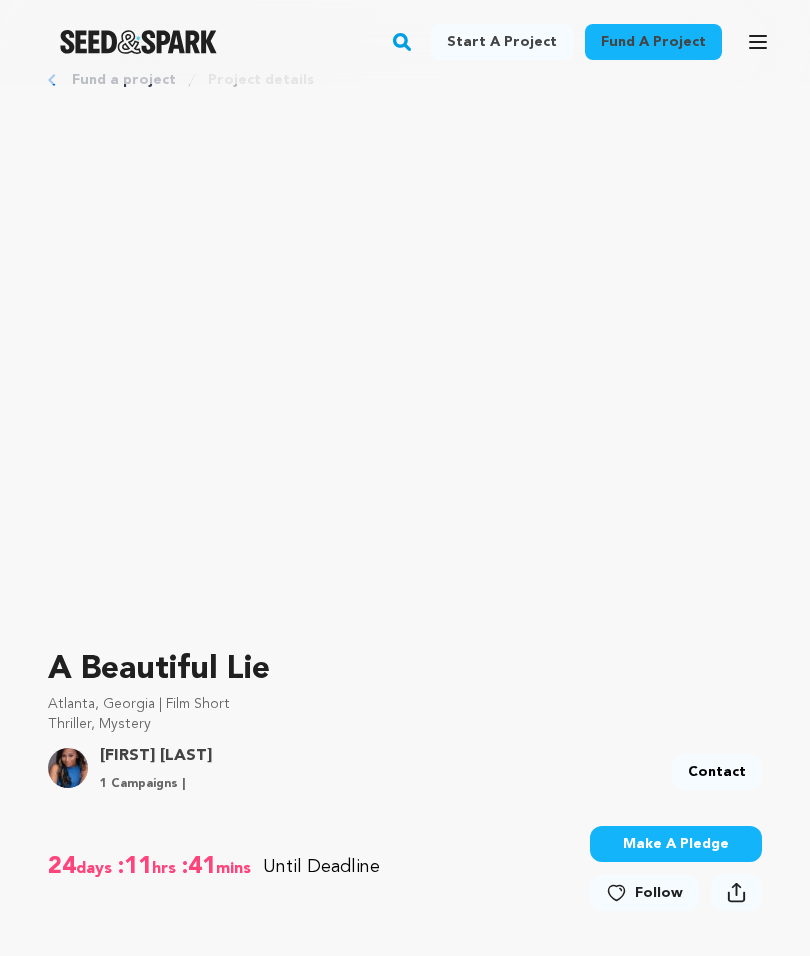 scroll, scrollTop: 0, scrollLeft: 0, axis: both 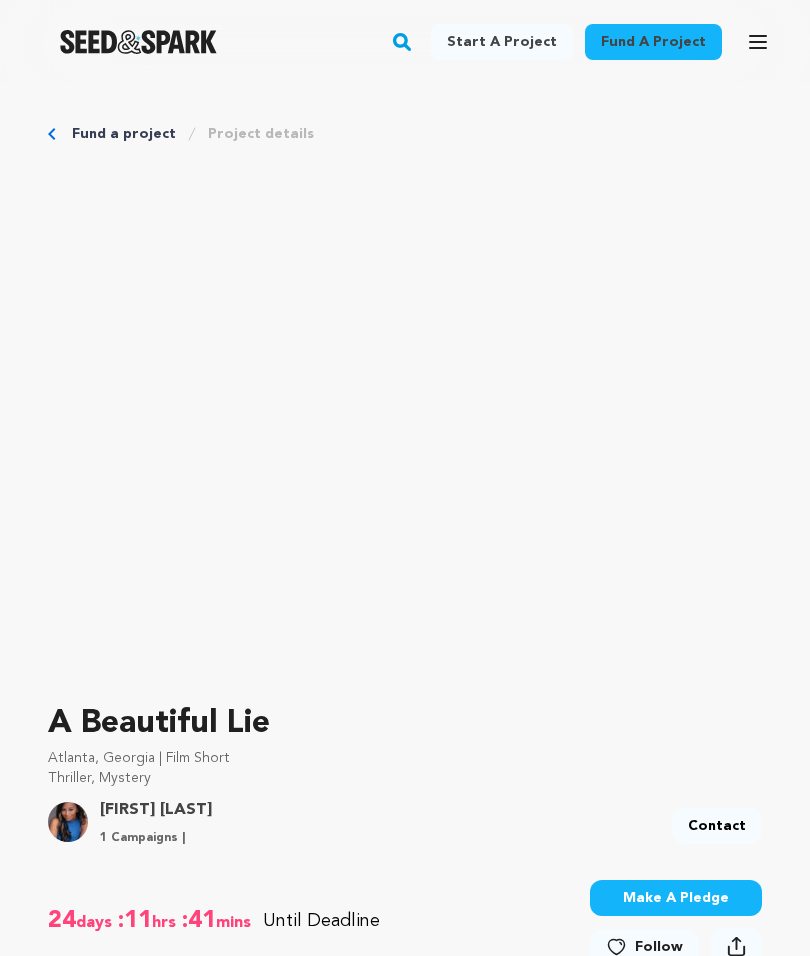 click on "Fund a project
Project details
A Beautiful Lie
Atlanta, Georgia |                                 Film Short
Thriller,
Mystery" at bounding box center (405, 3356) 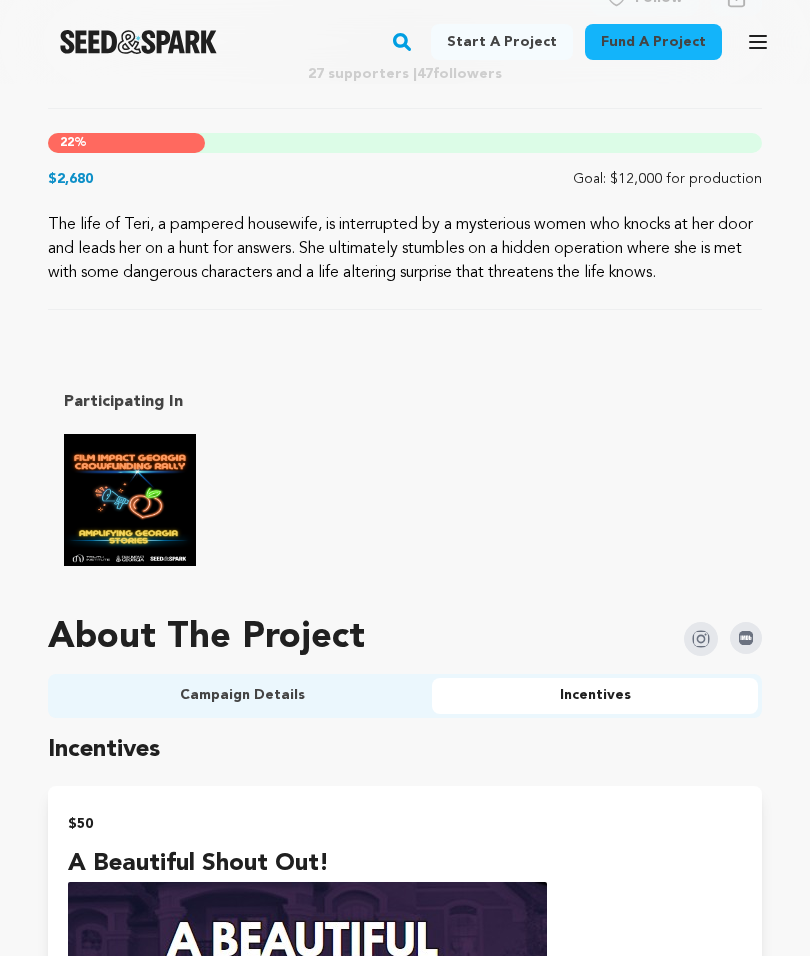 scroll, scrollTop: 948, scrollLeft: 0, axis: vertical 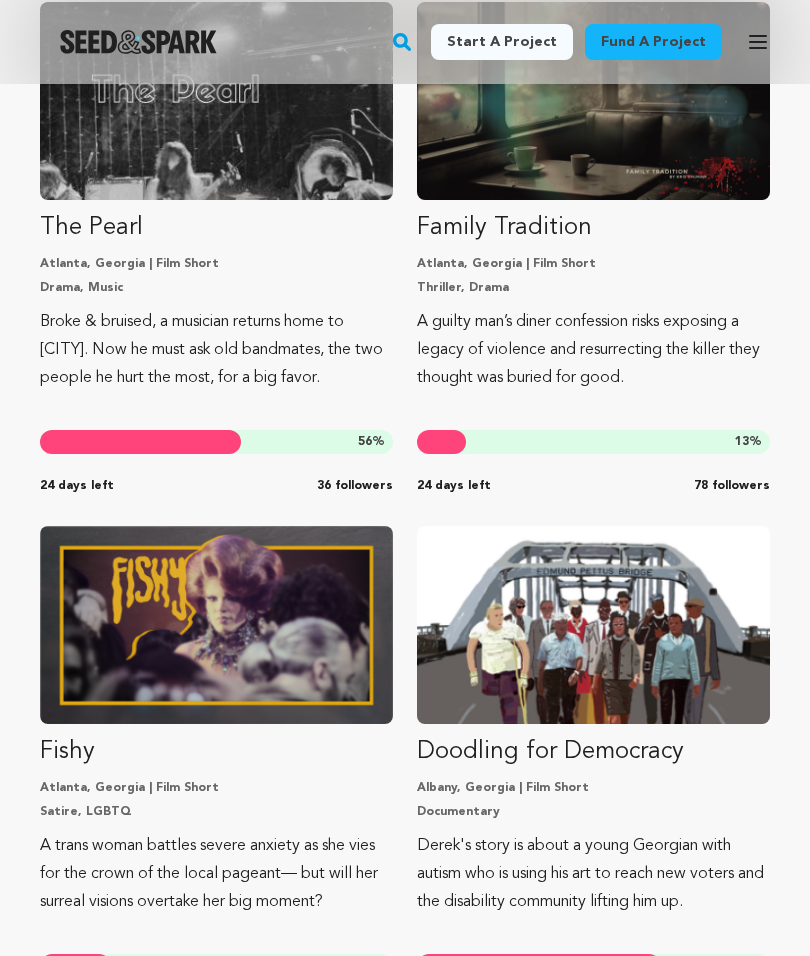 click at bounding box center (593, 625) 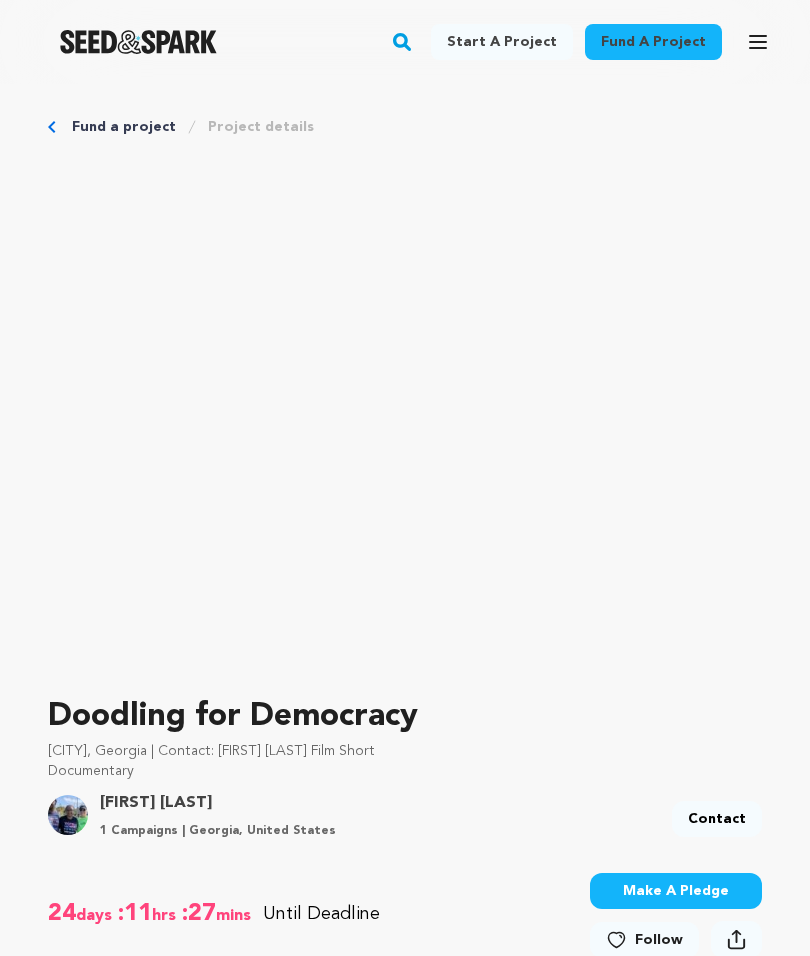 scroll, scrollTop: 0, scrollLeft: 0, axis: both 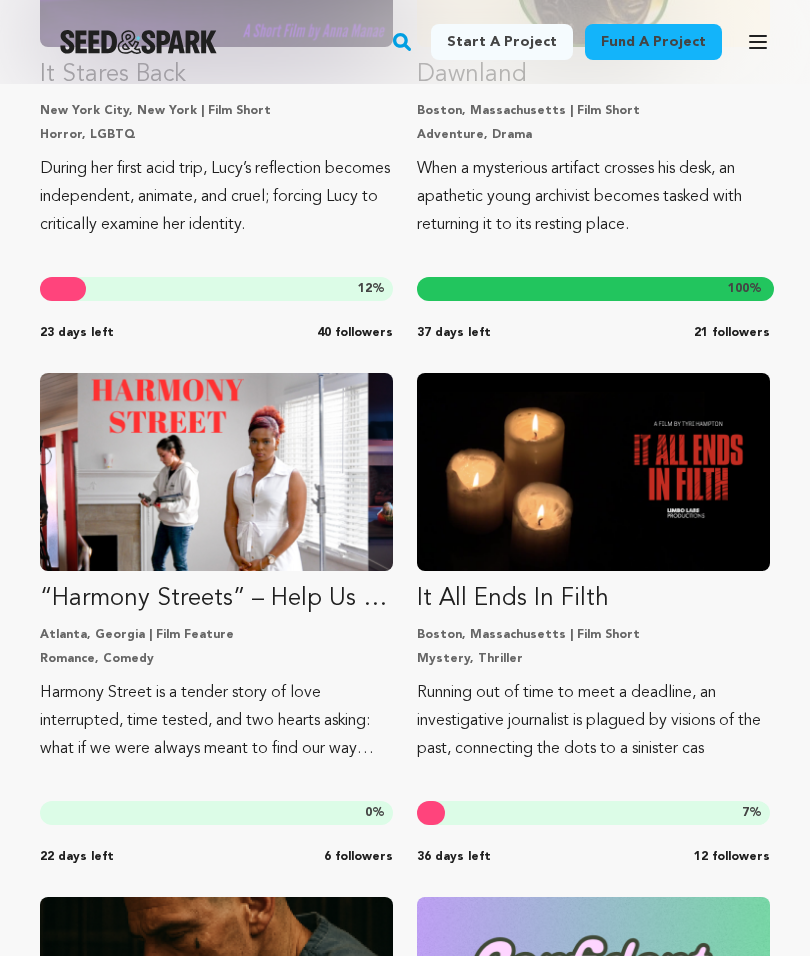 click at bounding box center (216, 472) 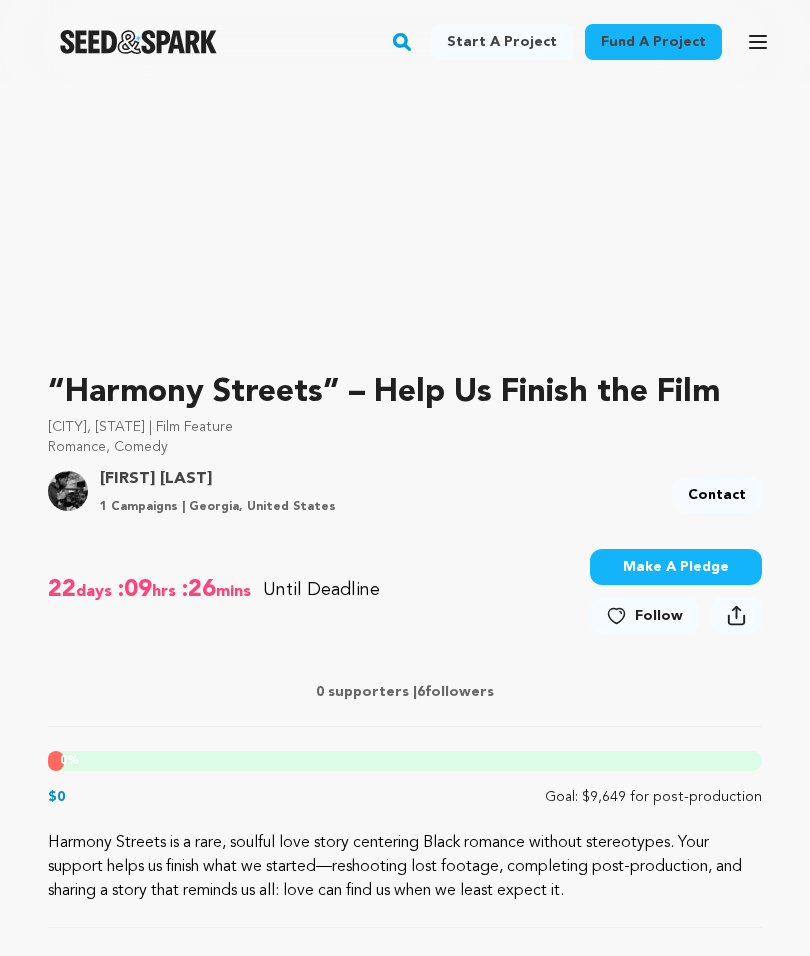 scroll, scrollTop: 331, scrollLeft: 0, axis: vertical 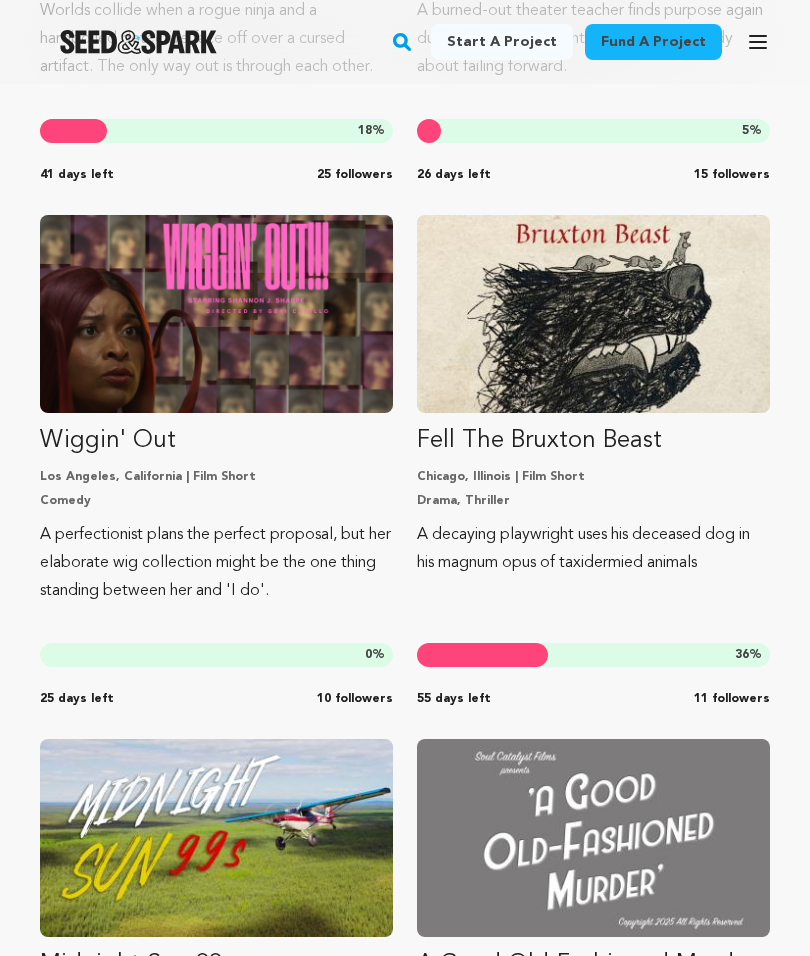 click at bounding box center (216, 314) 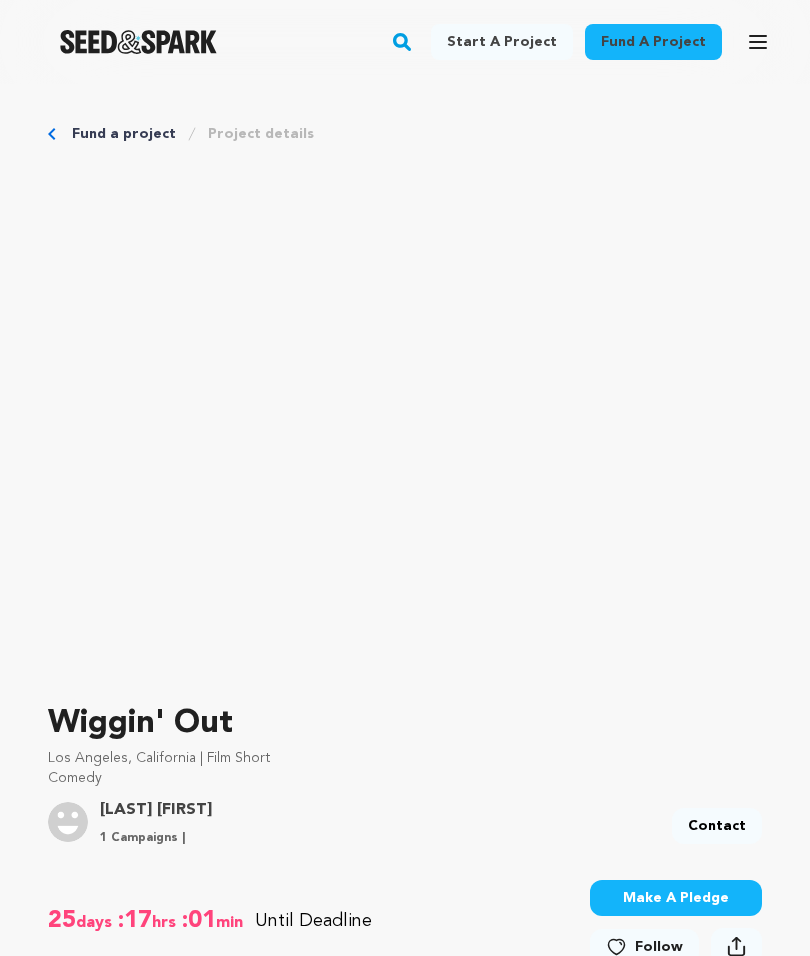 scroll, scrollTop: 0, scrollLeft: 0, axis: both 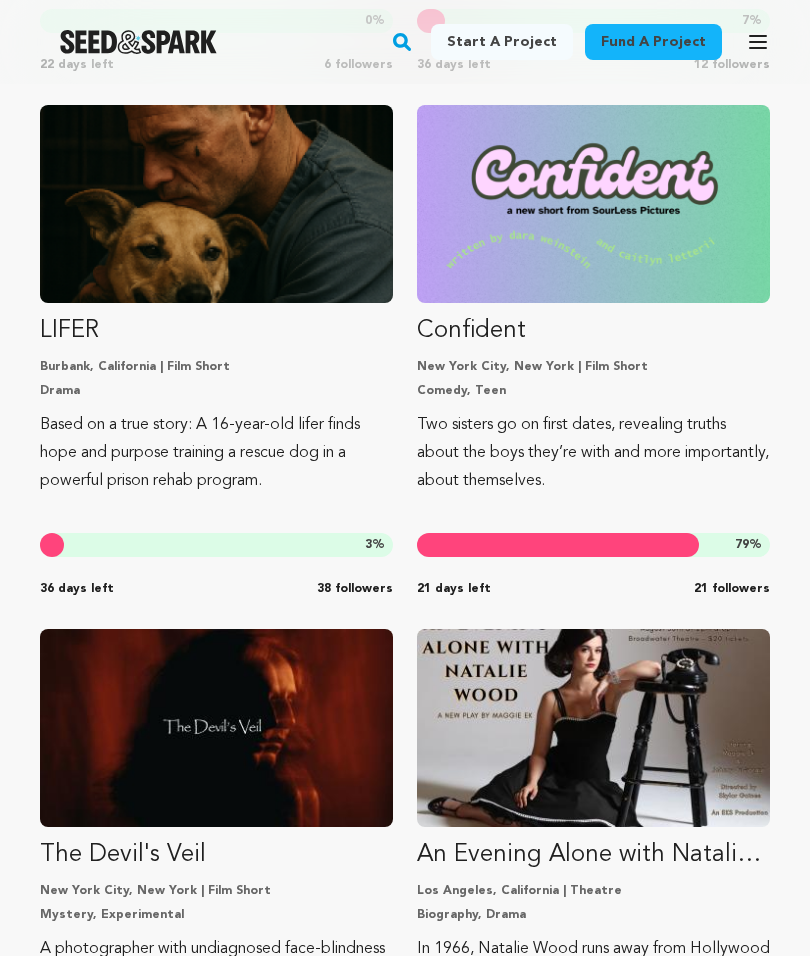 click on "Two sisters go on first dates, revealing truths about the boys they’re with and more importantly, about themselves." at bounding box center [593, 453] 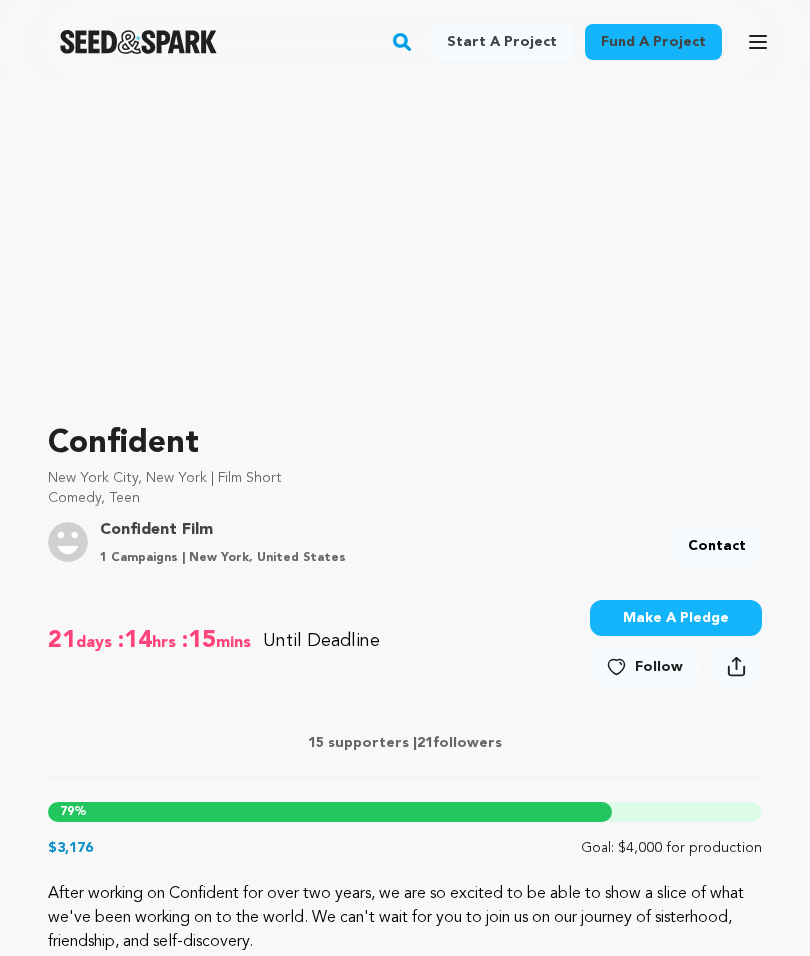 scroll, scrollTop: 278, scrollLeft: 0, axis: vertical 